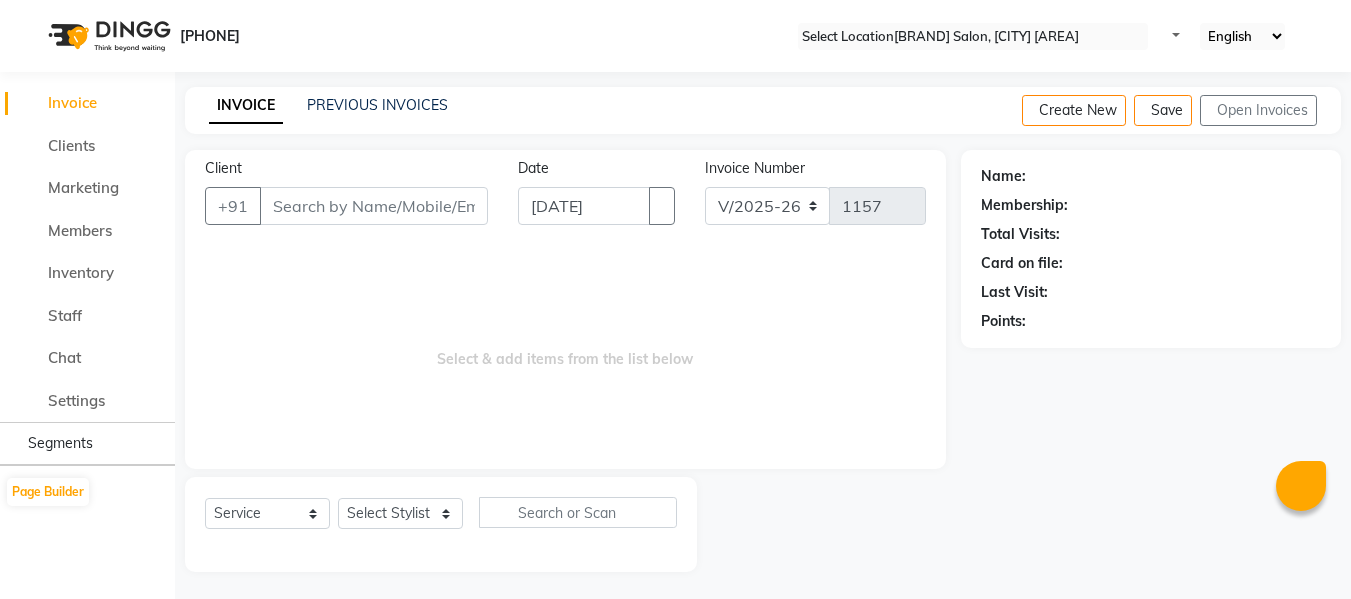 scroll, scrollTop: 2, scrollLeft: 0, axis: vertical 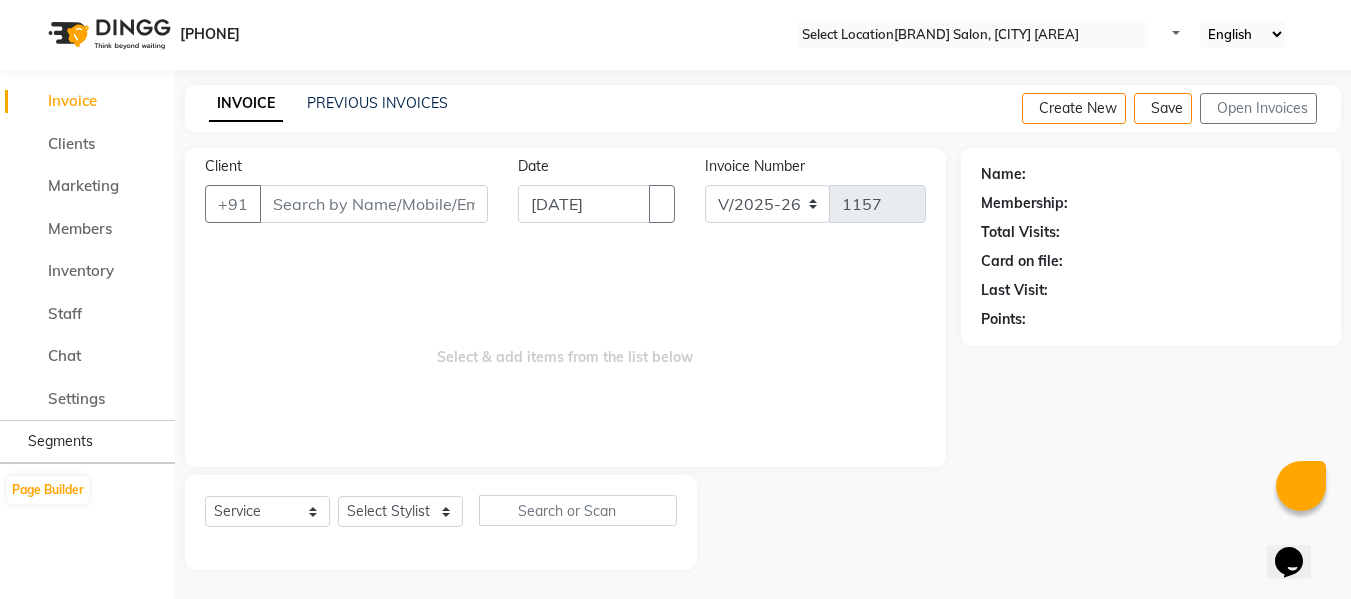 click on "Client" at bounding box center (374, 204) 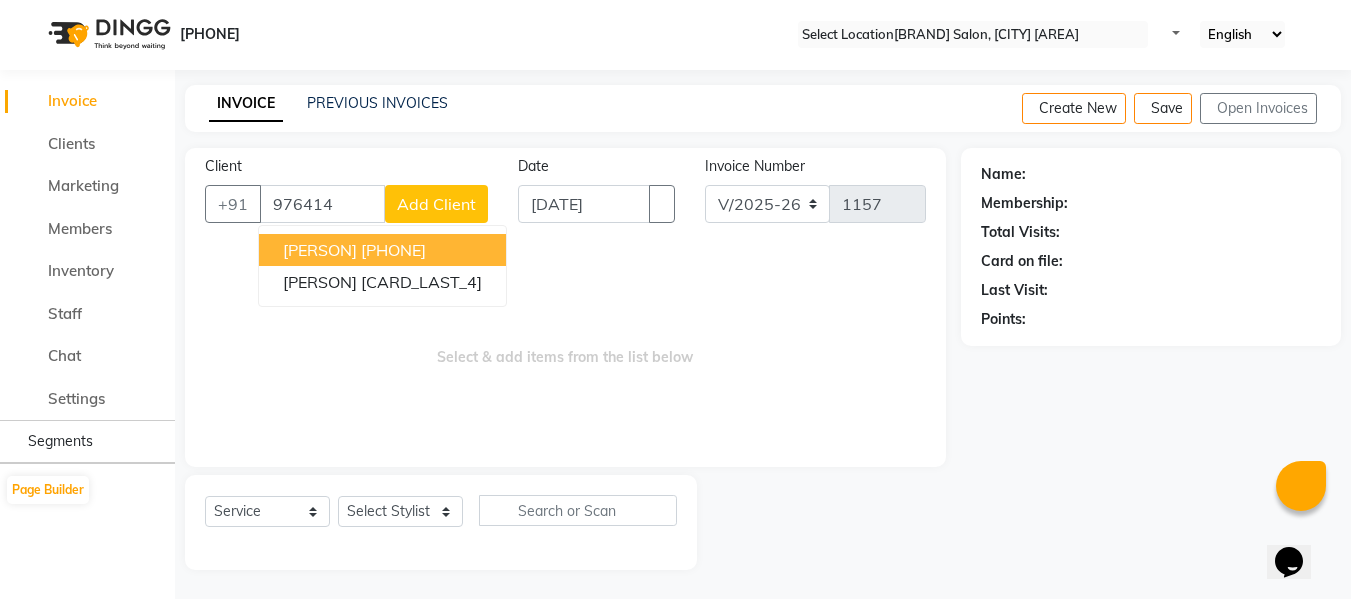 click on "[PHONE]" at bounding box center (393, 250) 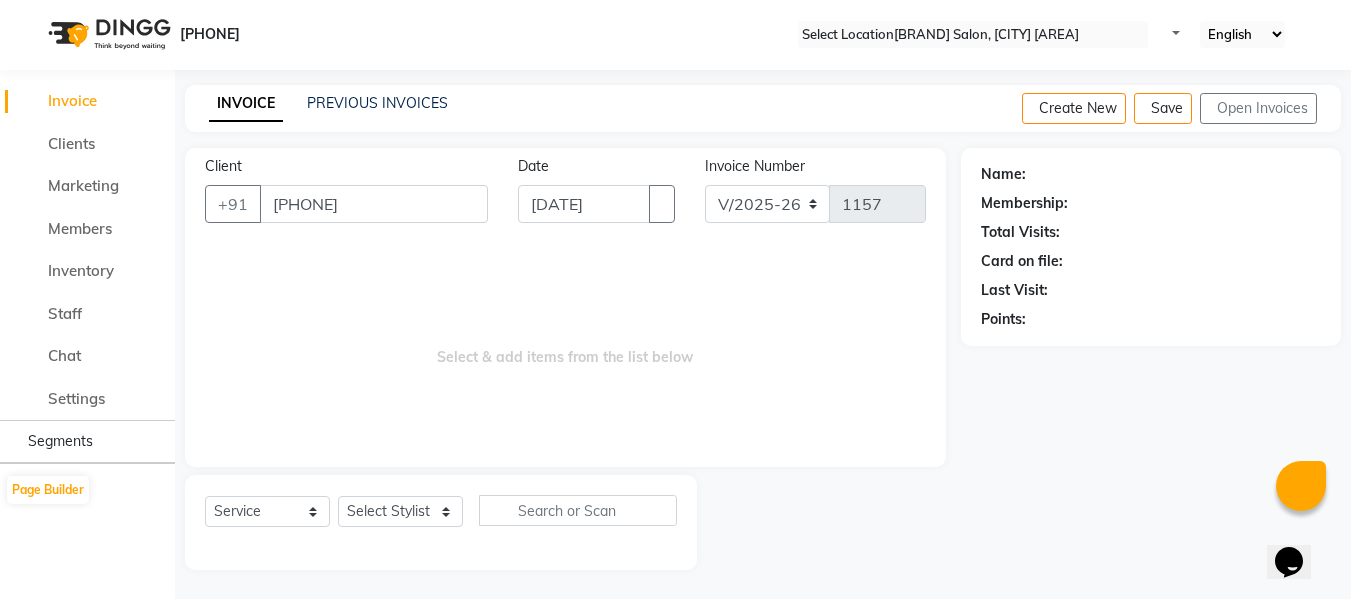 type on "[PHONE]" 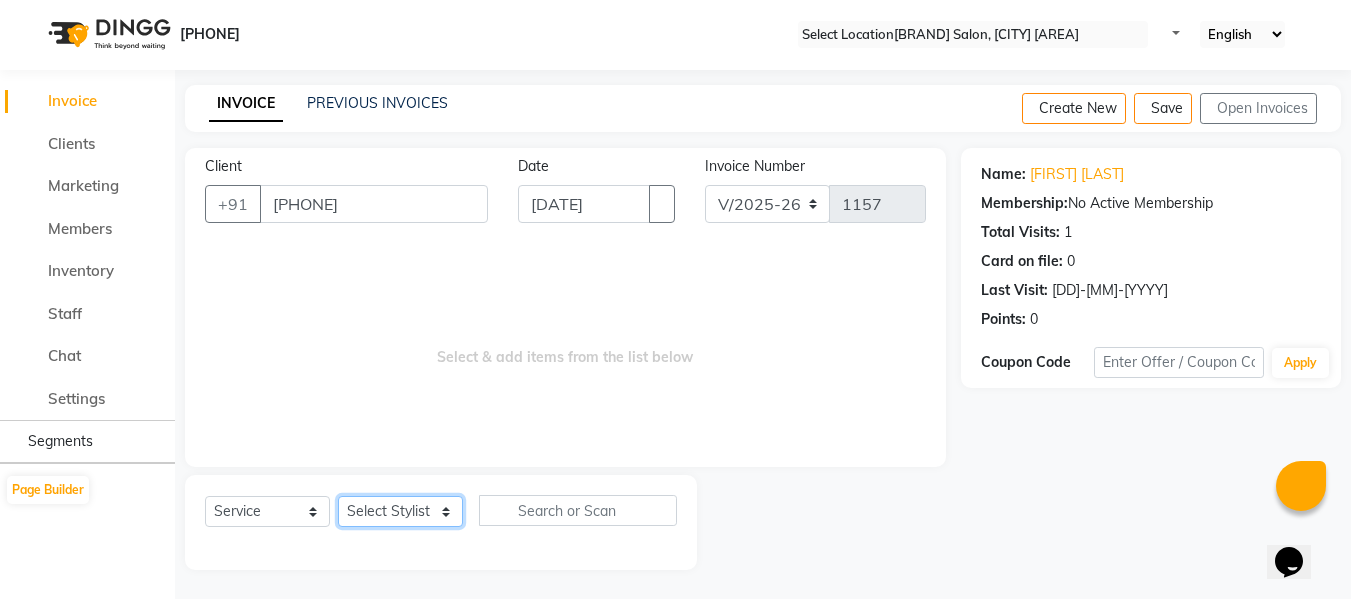 click on "Select Stylist [FIRST] [FIRST] [FIRST] [FIRST] [FIRST] [FIRST] [FIRST] [FIRST] [FIRST] [FIRST]" at bounding box center [400, 511] 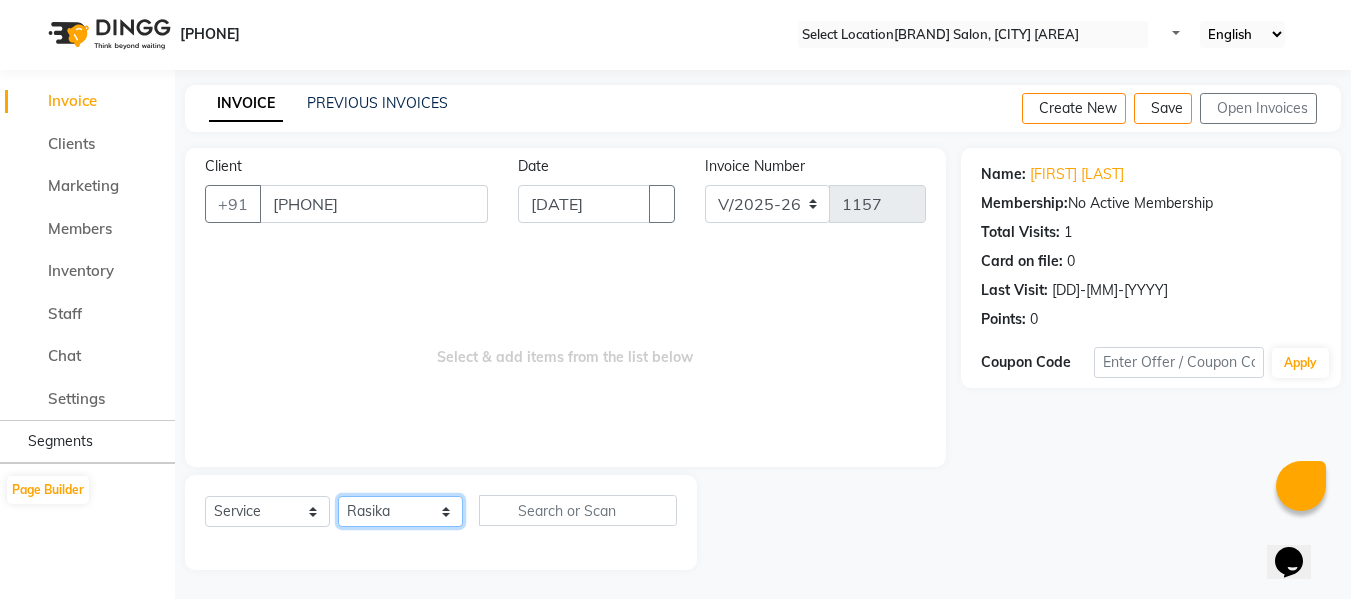 click on "Select Stylist [FIRST] [FIRST] [FIRST] [FIRST] [FIRST] [FIRST] [FIRST] [FIRST] [FIRST] [FIRST]" at bounding box center (400, 511) 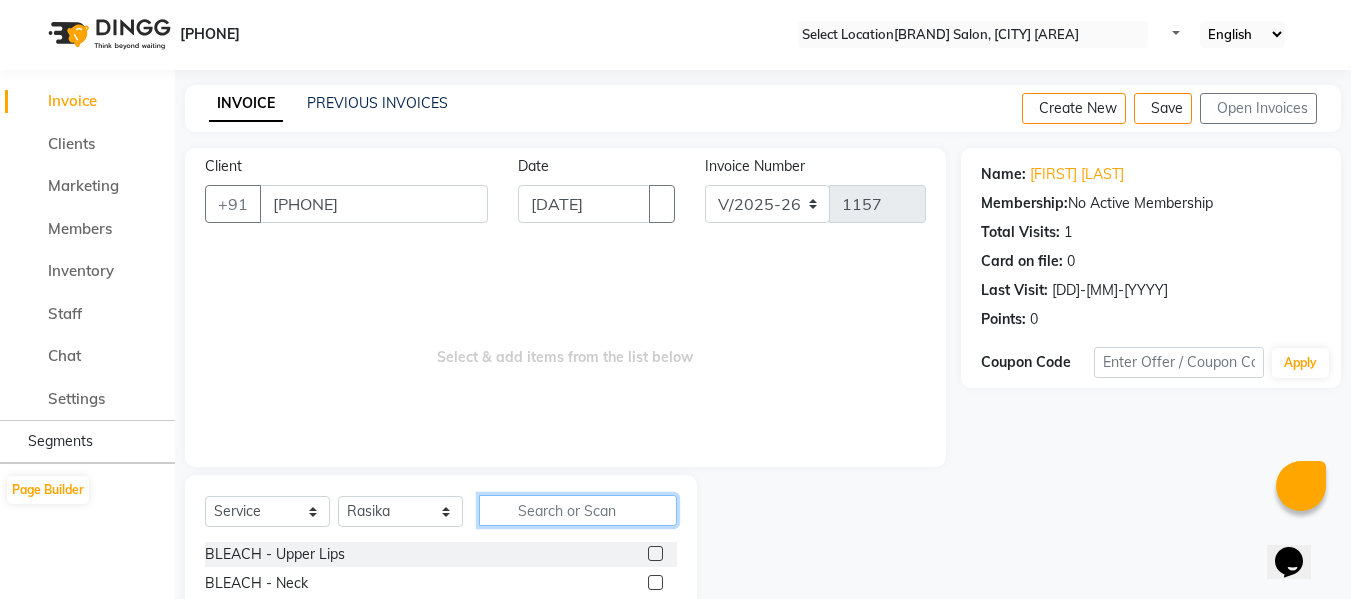 click at bounding box center (578, 510) 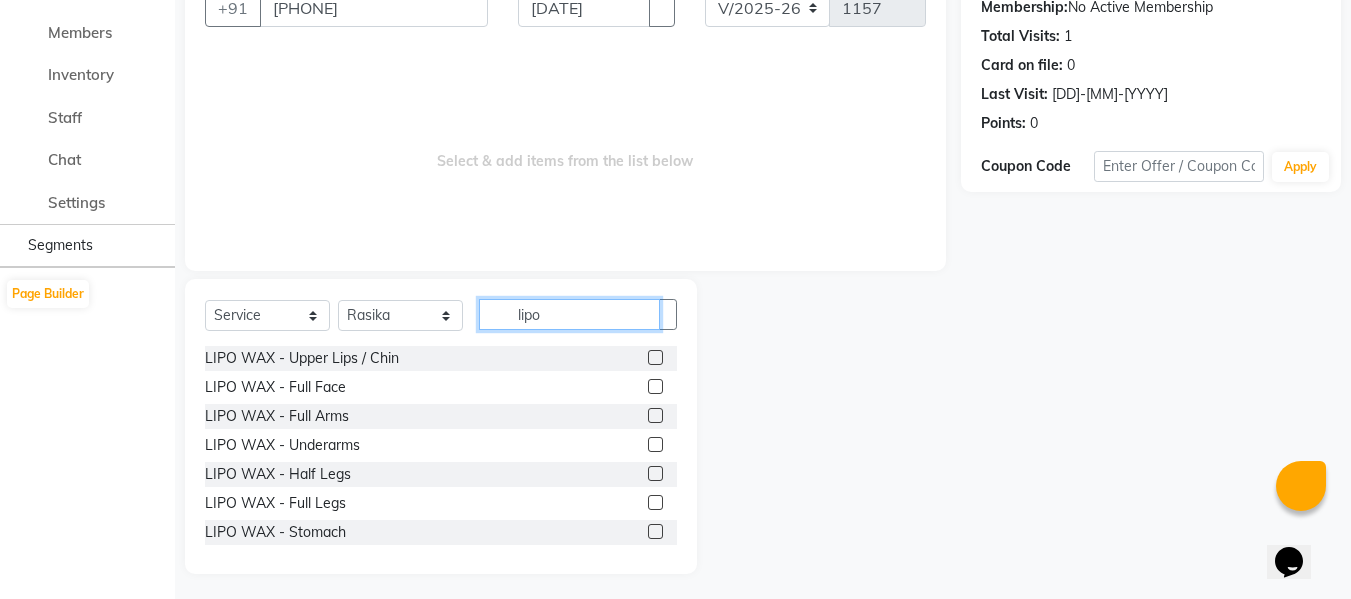 scroll, scrollTop: 202, scrollLeft: 0, axis: vertical 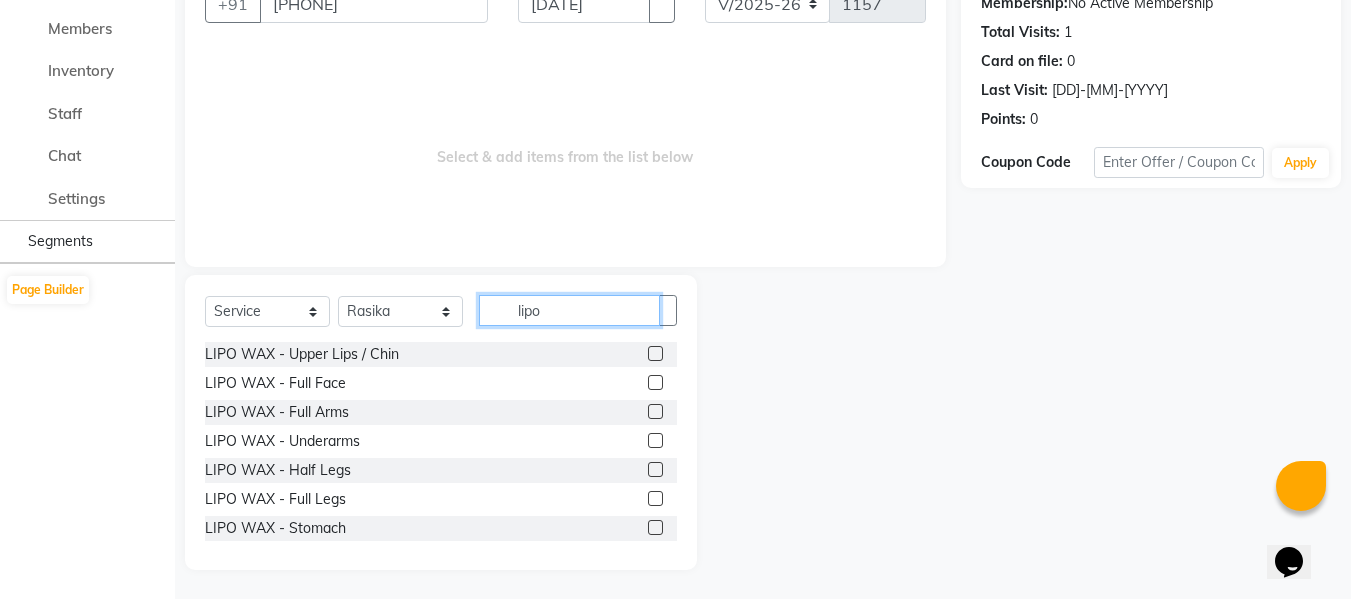 type on "lipo" 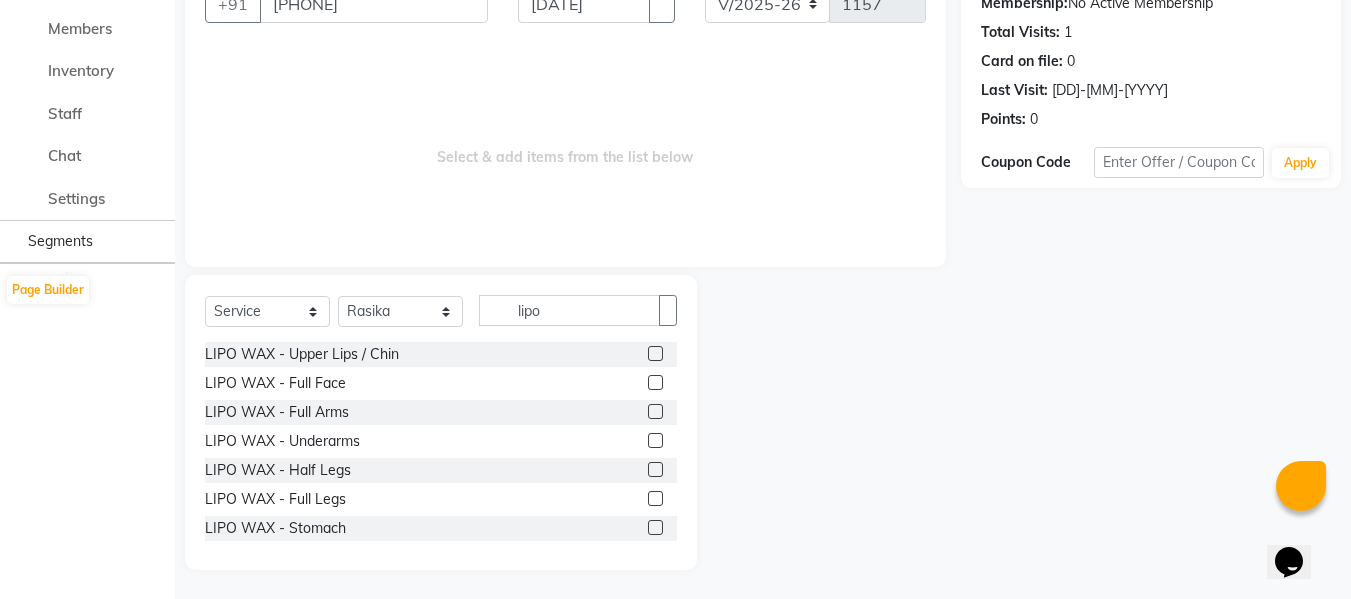click at bounding box center [655, 498] 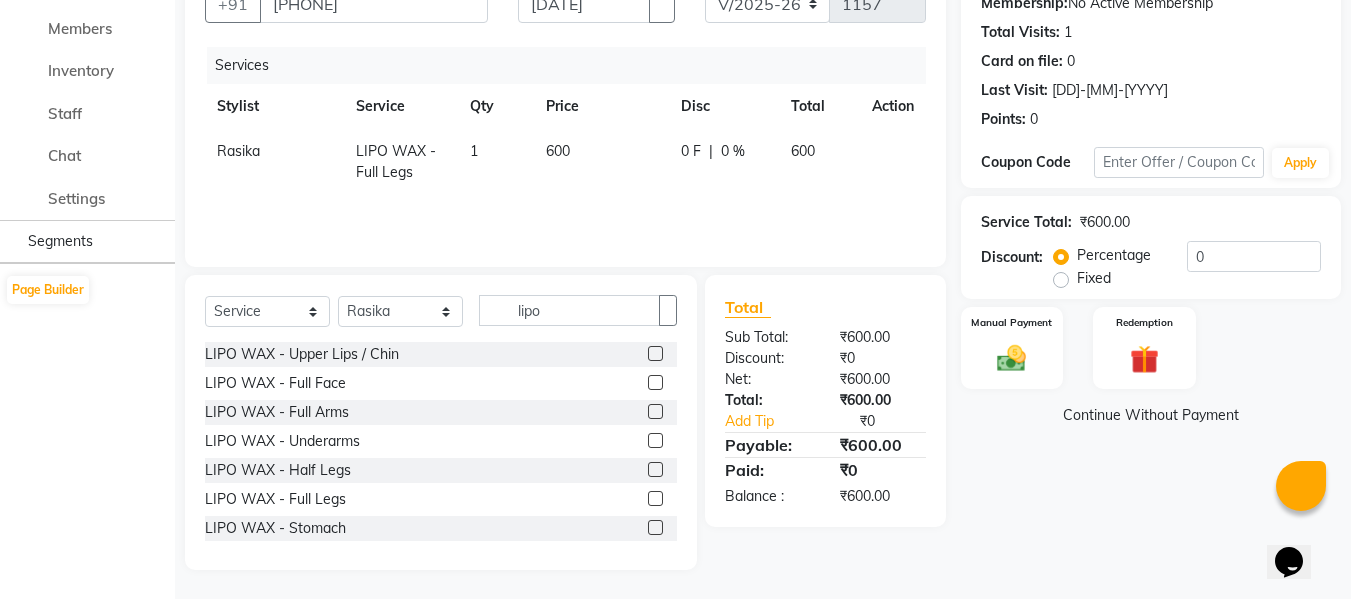 click at bounding box center (655, 440) 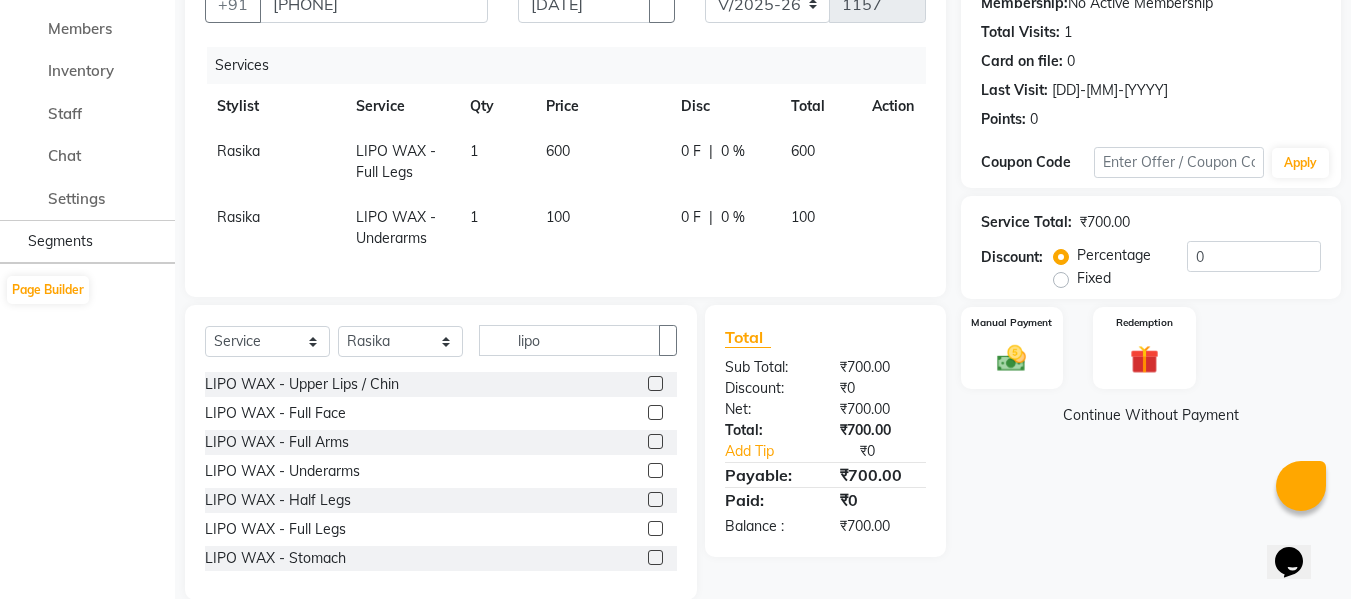 click at bounding box center [655, 441] 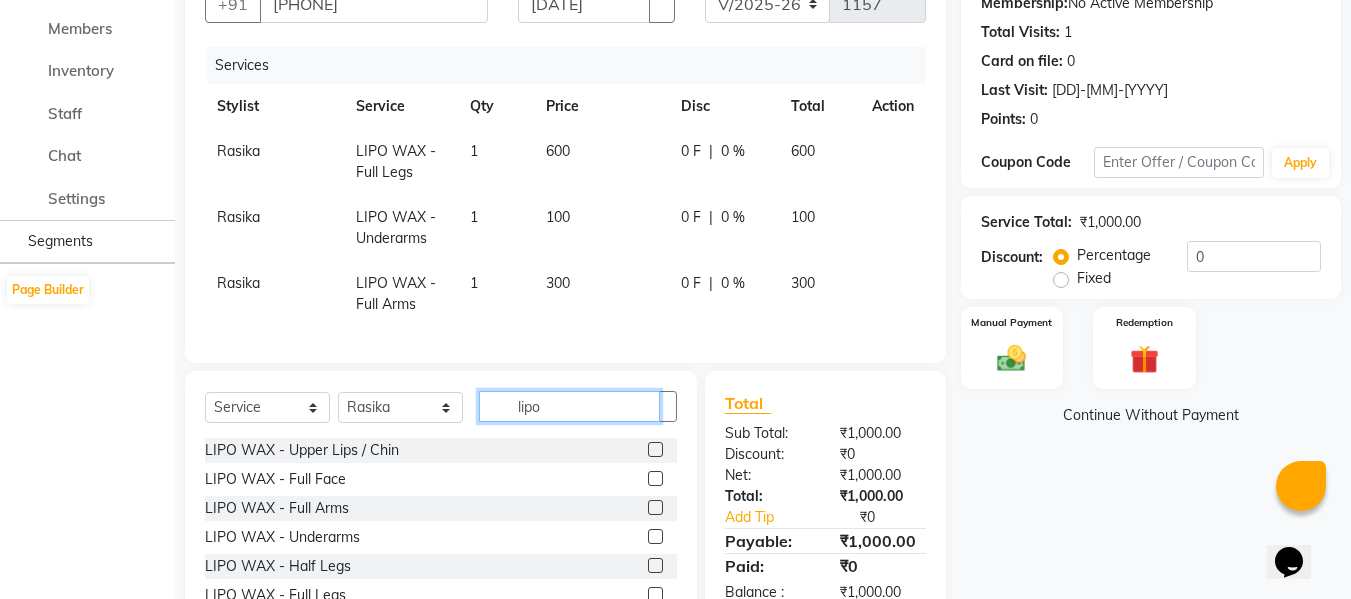 click on "lipo" at bounding box center (569, 406) 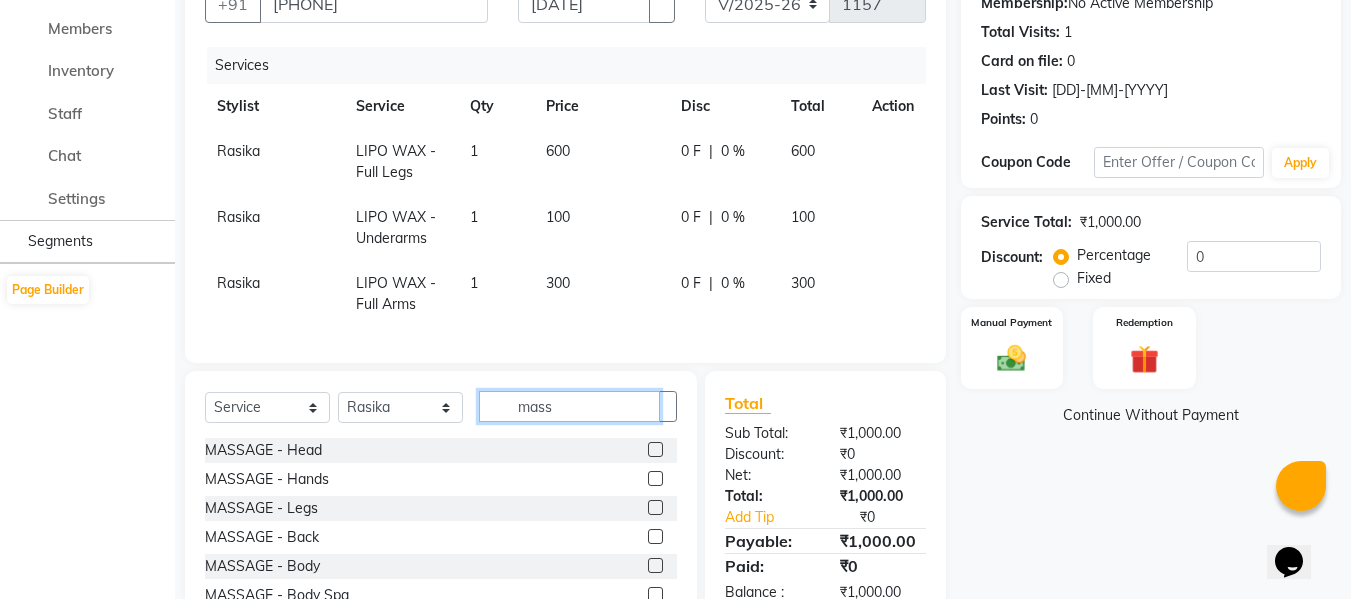 scroll, scrollTop: 3, scrollLeft: 0, axis: vertical 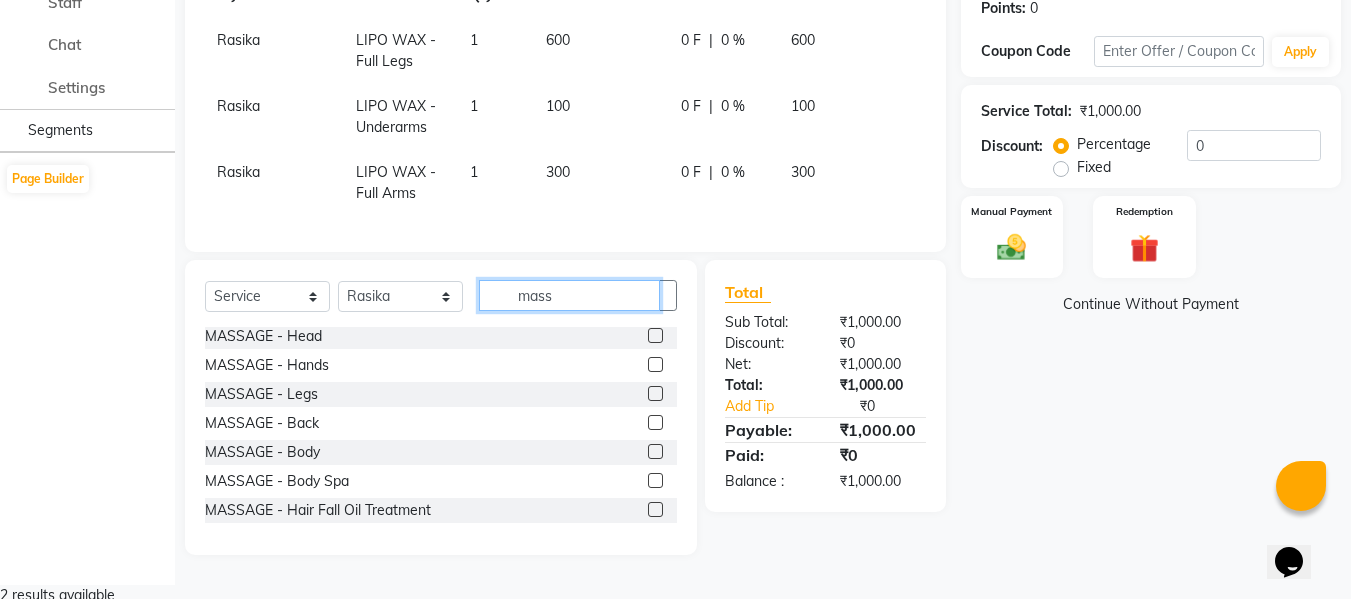 type on "mass" 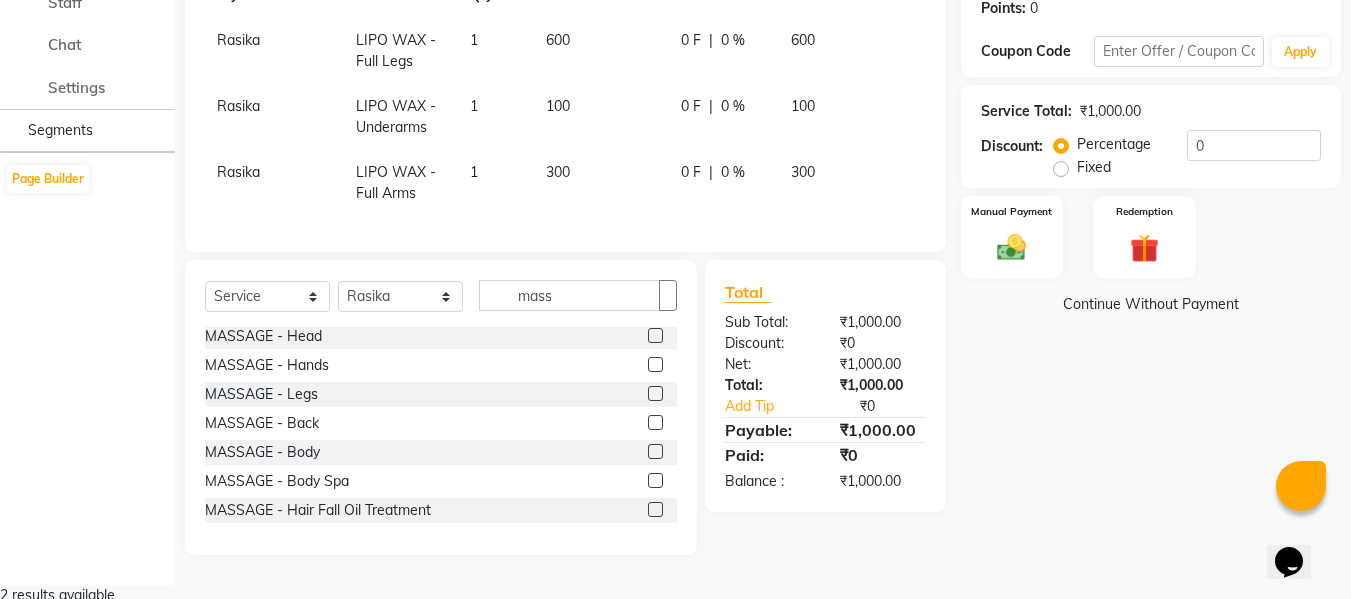 click at bounding box center (655, 509) 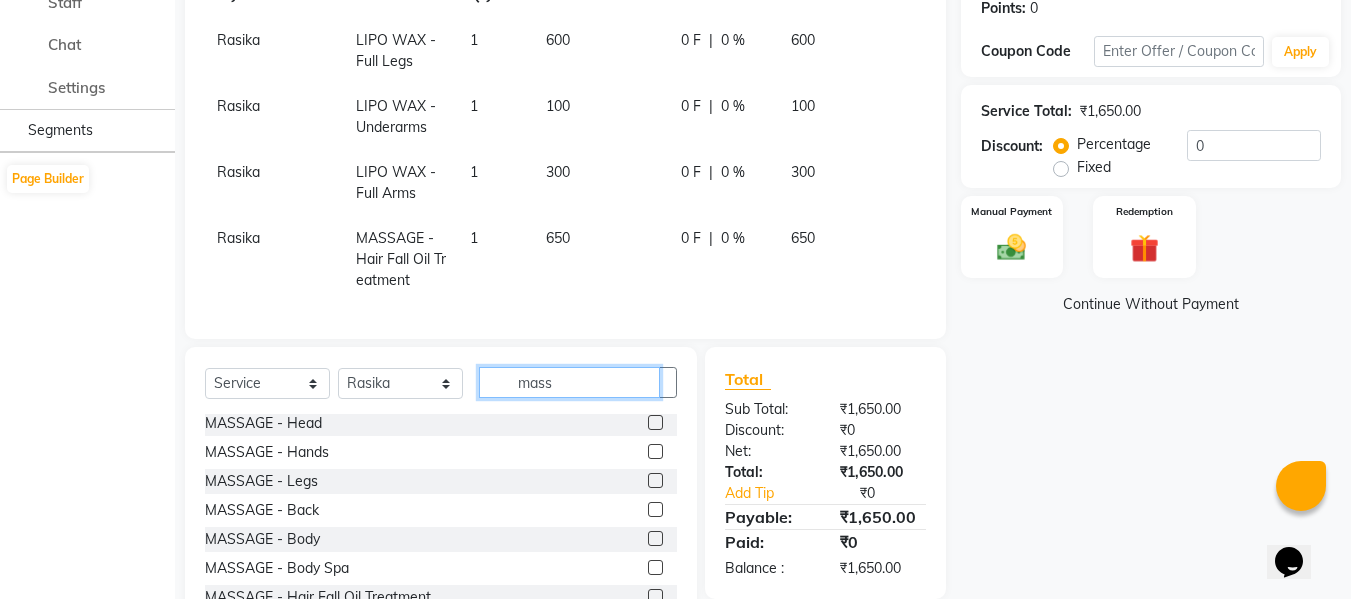 click on "mass" at bounding box center [569, 382] 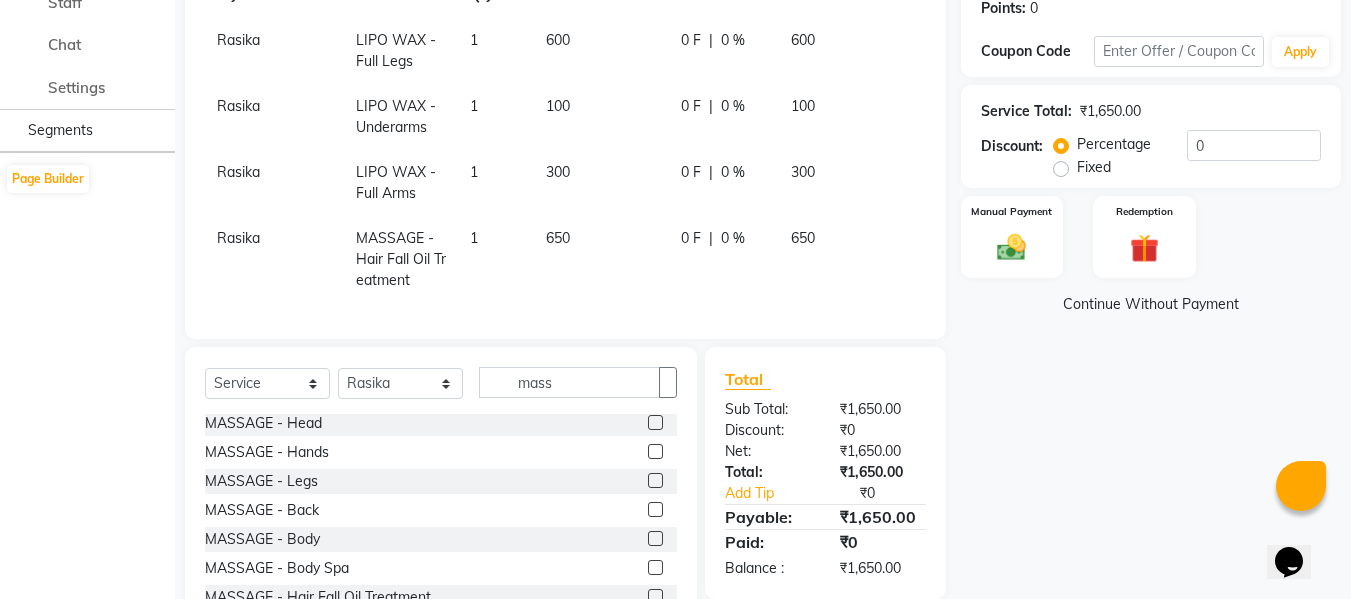 click on "650" at bounding box center [238, 40] 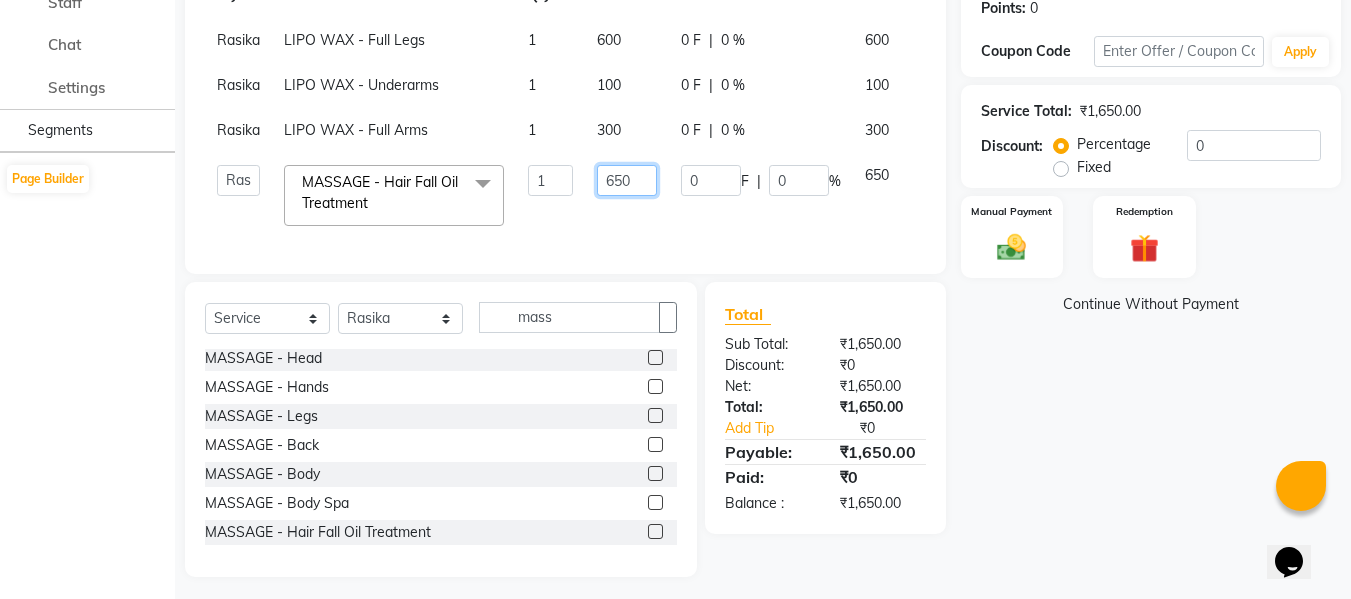 click on "650" at bounding box center (550, 180) 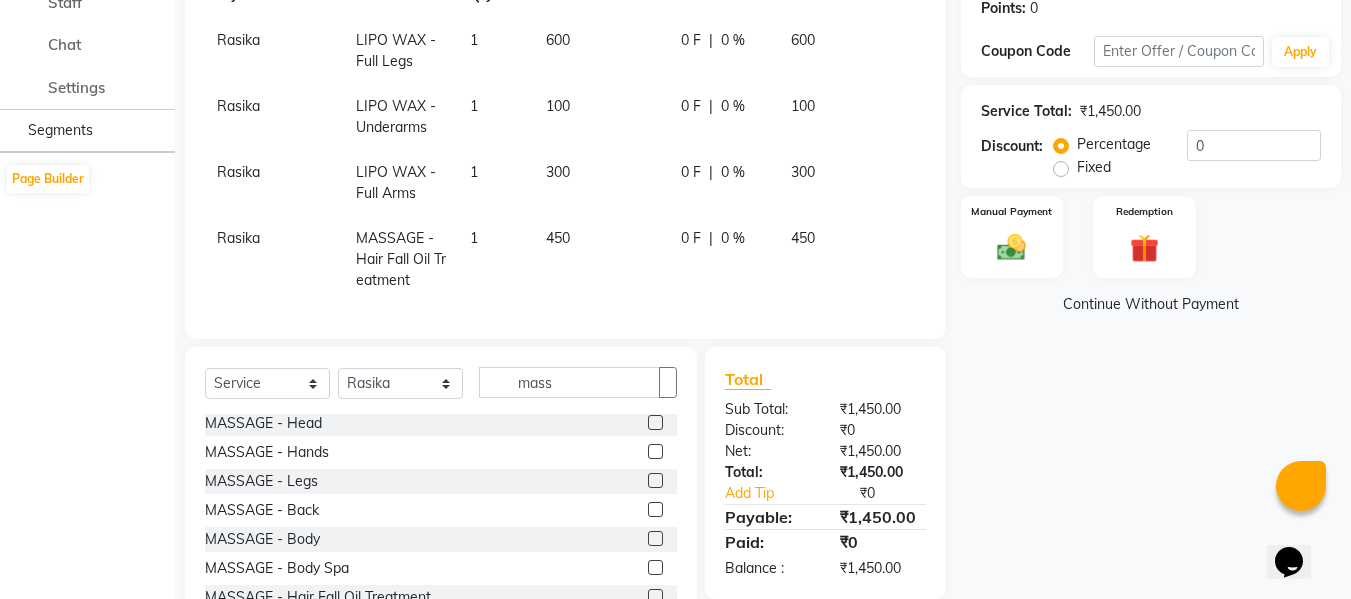 click on "450" at bounding box center (601, 51) 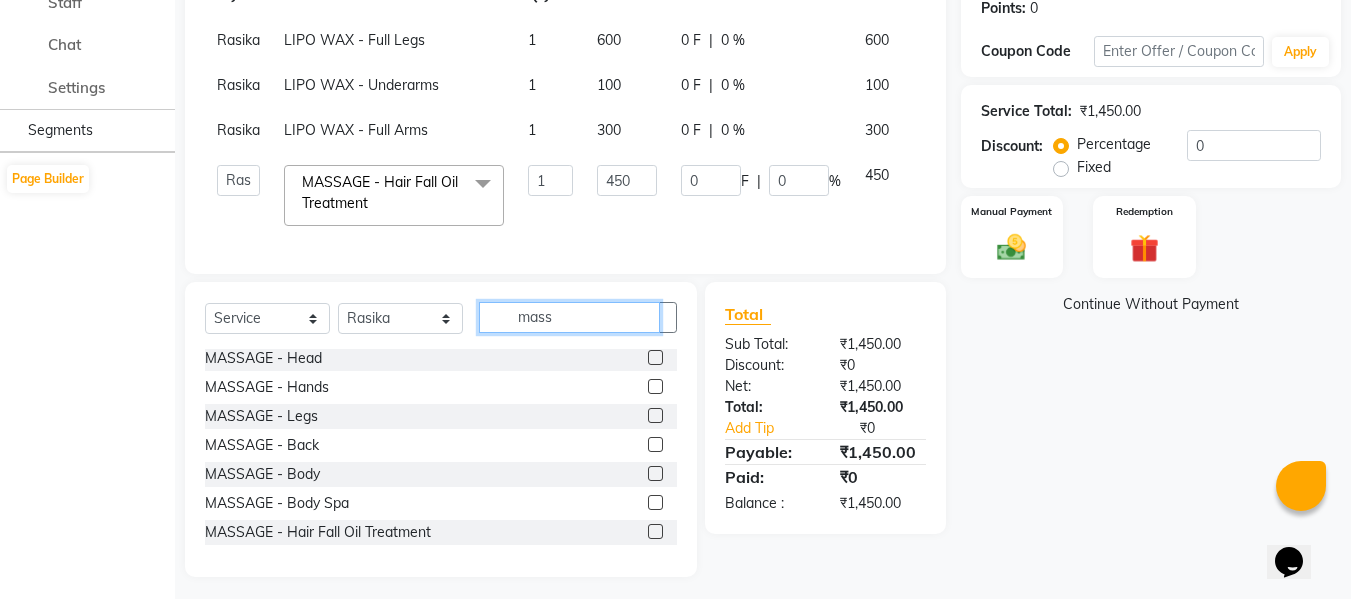 click on "mass" at bounding box center (569, 317) 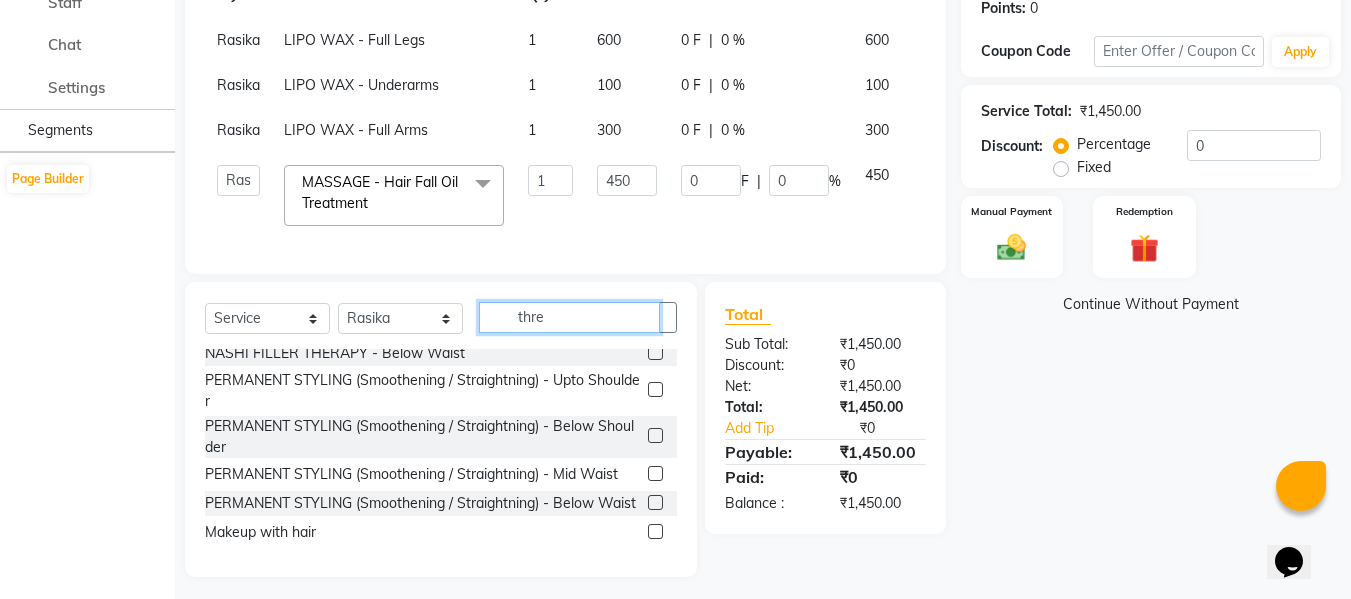 scroll, scrollTop: 0, scrollLeft: 0, axis: both 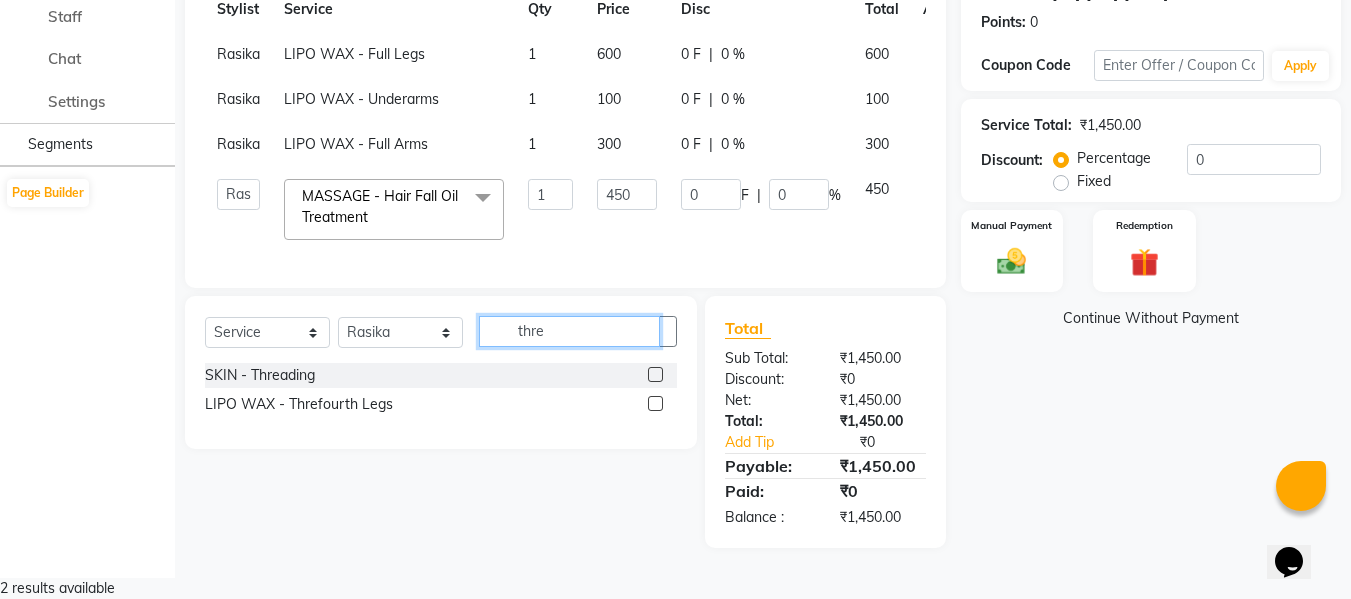 type on "thre" 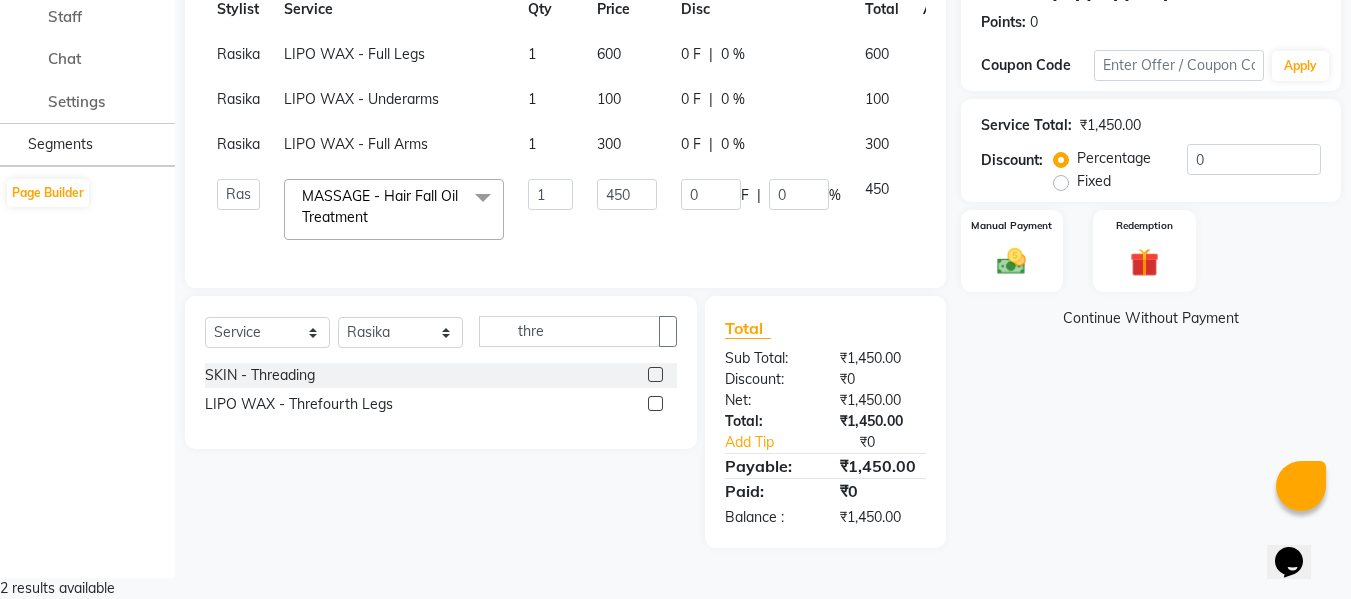 click at bounding box center (655, 374) 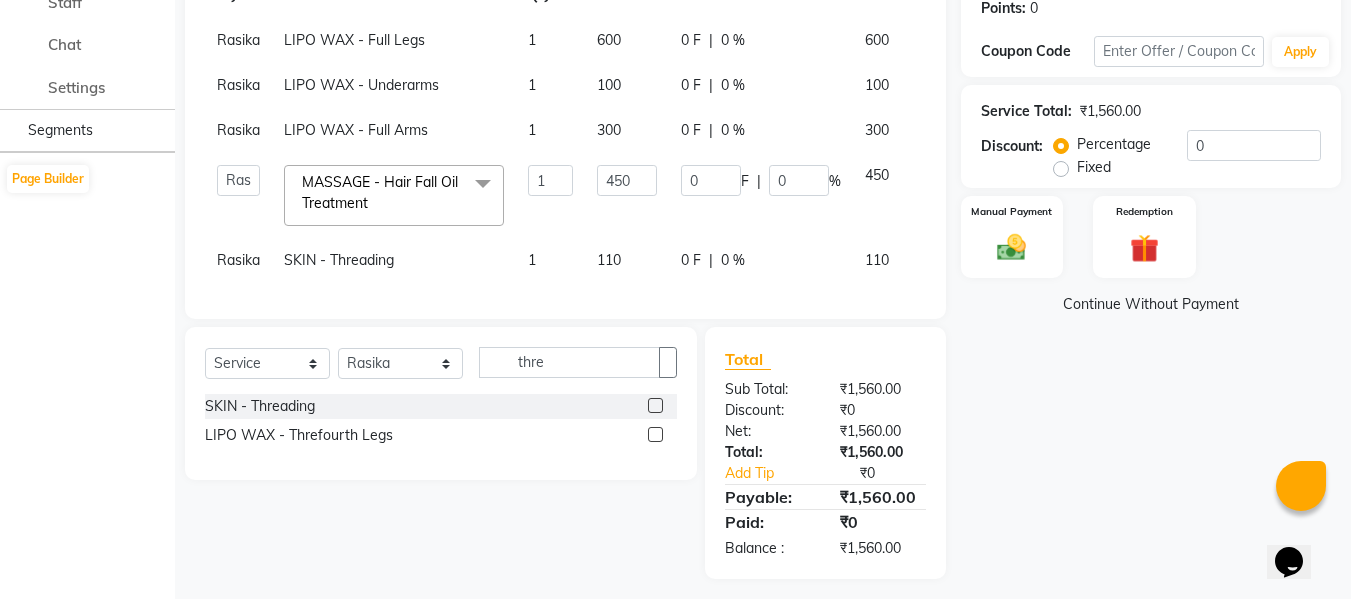 click on "Client +91 [PHONE] Date [DATE] Invoice Number V/2025 V/2025-26 1157 Services Stylist Service Qty Price Disc Total Action [PERSON] LIPO WAX - Full Legs 1 600 0 F | 0 % 600 [PERSON] LIPO WAX - Underarms 1 100 0 F | 0 % 100 [PERSON] LIPO WAX - Full Arms 1 300 0 F | 0 % 300  [PERSON]   [PERSON]    [PERSON] [PERSON]   [PERSON]    [PERSON]   [PERSON]   [PERSON]    [PERSON]   [PERSON]  MASSAGE - Hair Fall Oil Treatment  x BLEACH - Upper Lips BLEACH - Neck BLEACH - Full Face BLEACH - Feet BLEACH - Underarms BLEACH - Full Hands BLEACH - Half Legs BLEACH - Half Front / Back BLEACH - Full Body last balance D-TAN - Neck D-TAN - Full Face D-TAN - Full Hand D-TAN - Full Body D-TAN -Feet D-TAN - Front/Back MANICURE - Regular MANICURE - D-Tan MANICURE - Signature PEDICURE - Regular PEDICURE - D-Tan PEDICURE - Signature PEDICURE - Heel Peel Treatment PEDICURE - Ice Cream Pedicure PEDICURE - Foot Peel COMBO - Ice Cream Pedicure & Ice Cream Manicure MASSAGE - Head MASSAGE - Hands MASSAGE - Legs MASSAGE - Back MASSAGE - Body MASSAGE - Body Spa SKIN - Chin" at bounding box center [565, 208] 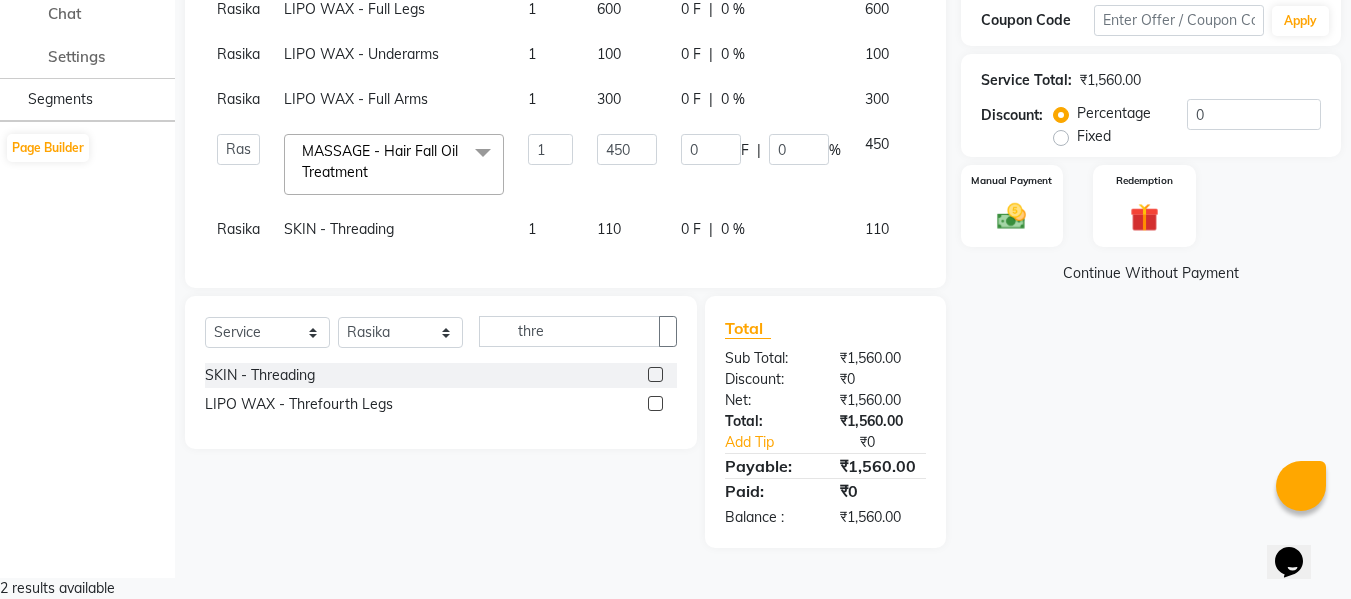 scroll, scrollTop: 405, scrollLeft: 0, axis: vertical 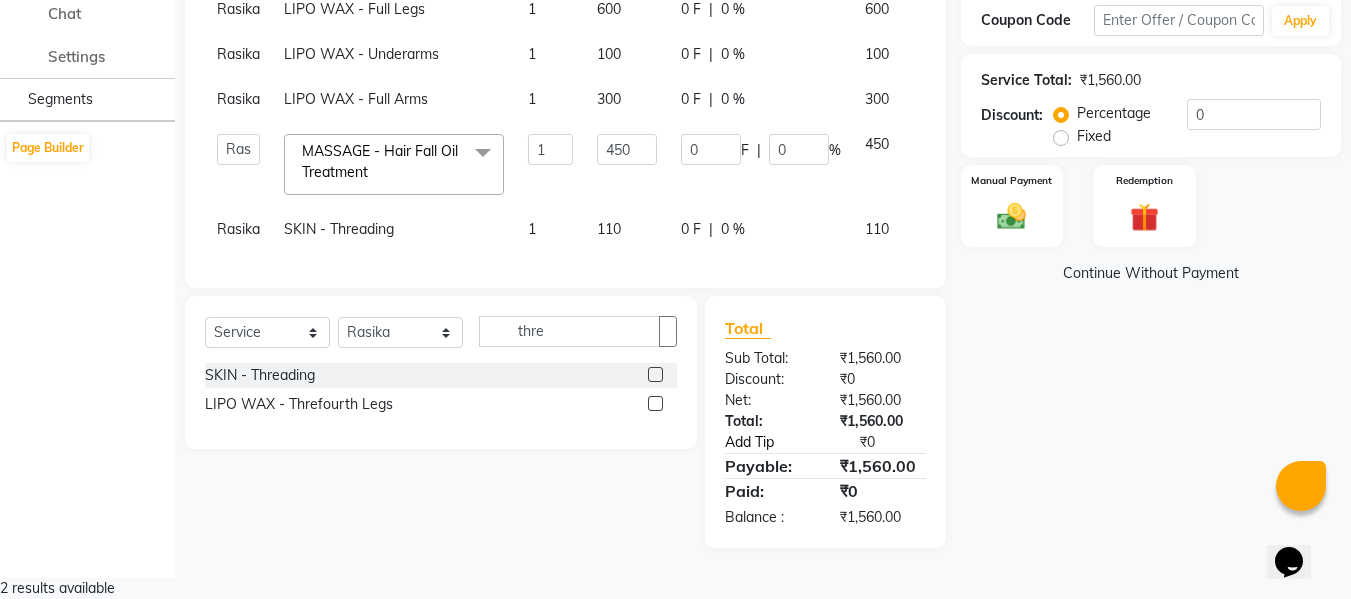 click on "Add Tip" at bounding box center (777, 442) 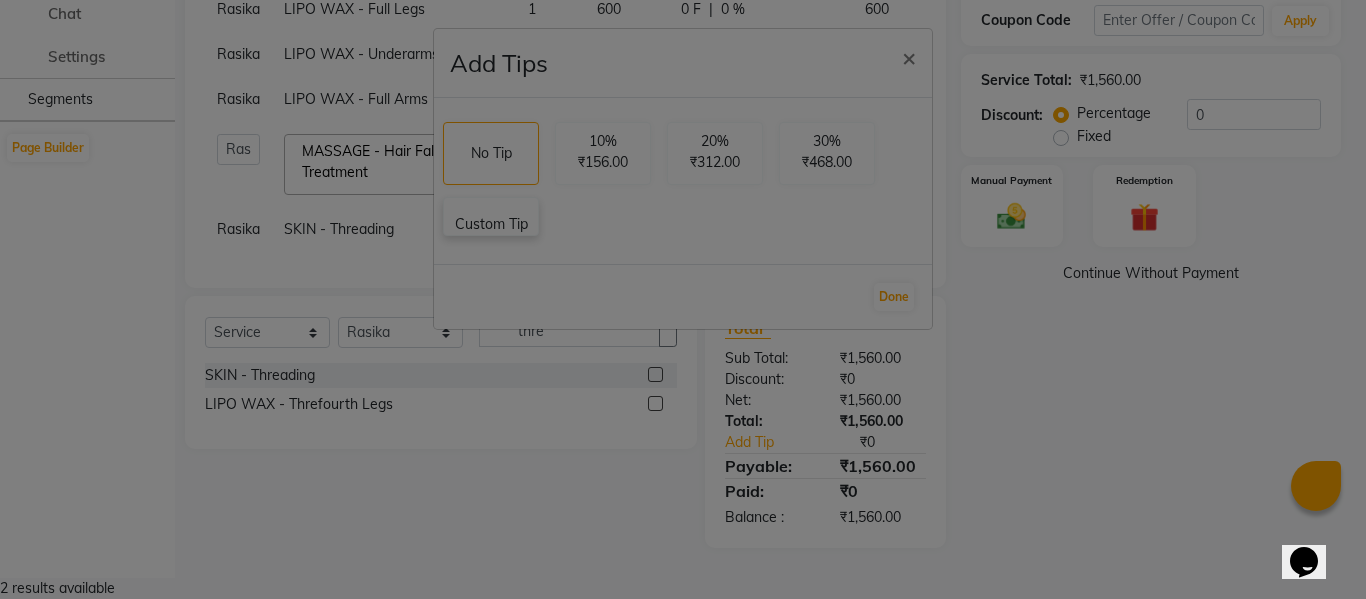 click on "Custom Tip" at bounding box center (491, 224) 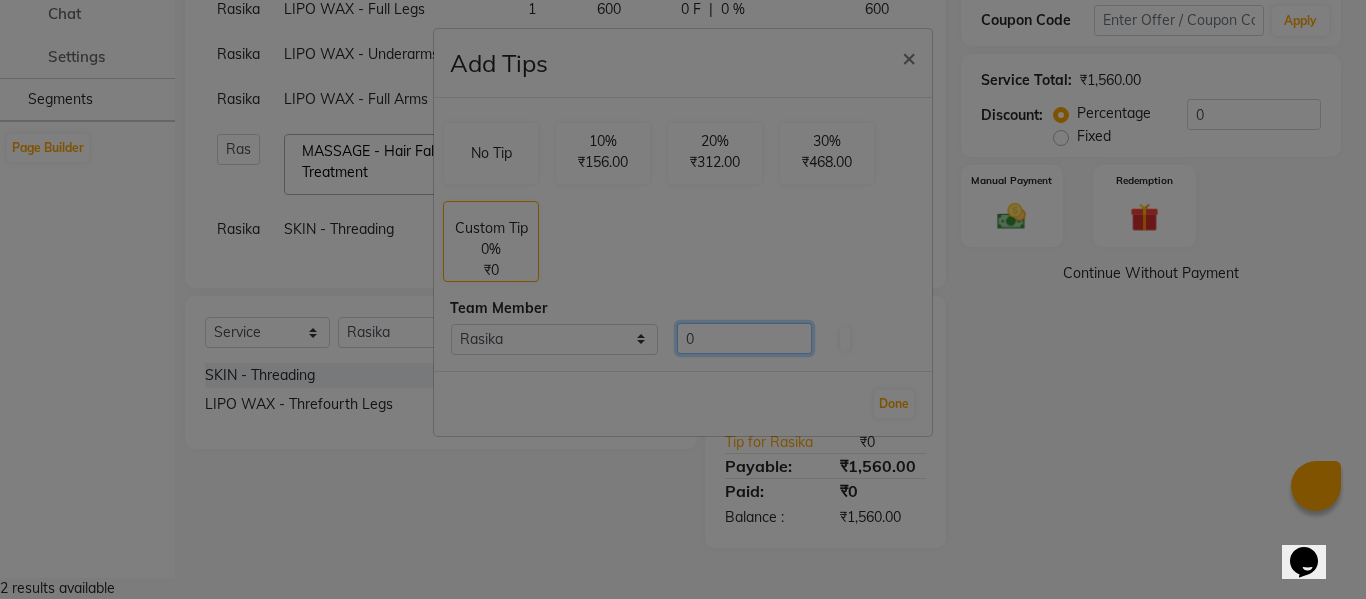 click on "0" at bounding box center (744, 338) 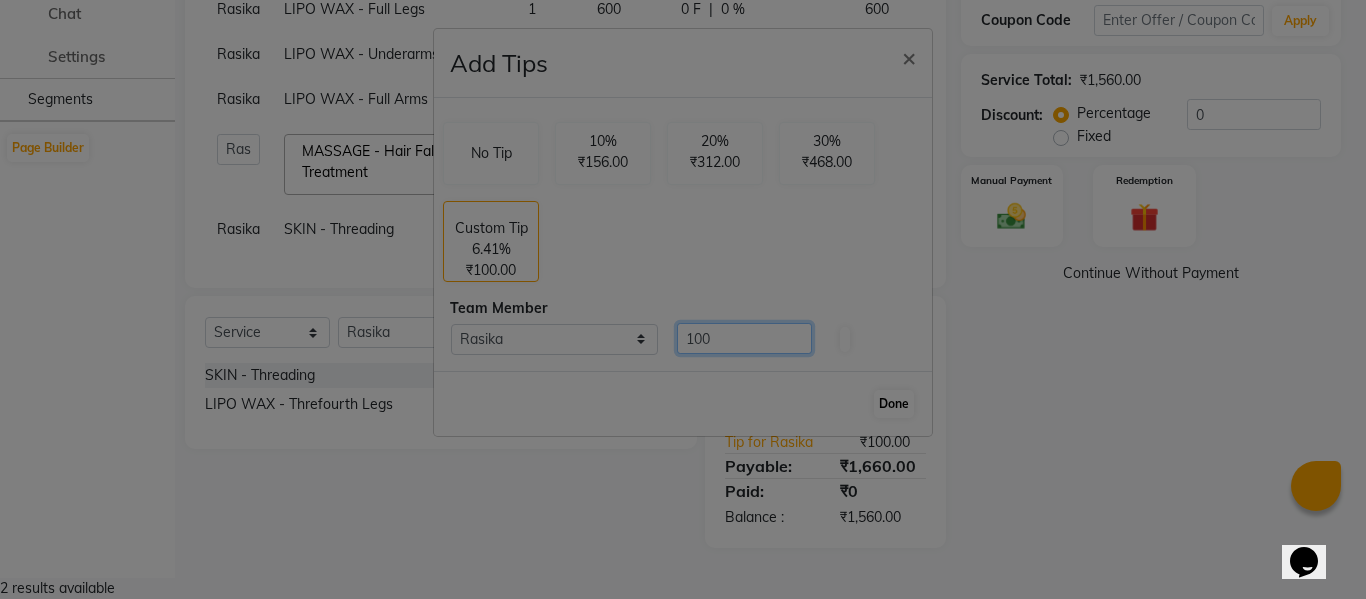 type on "100" 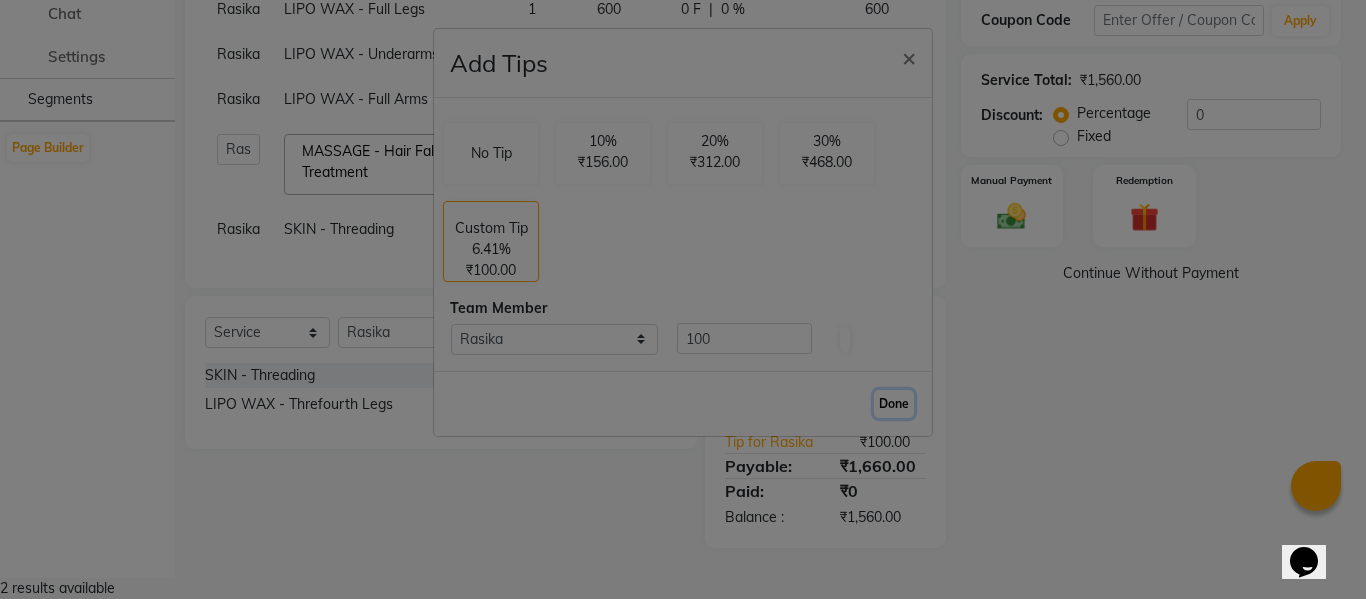 click on "Done" at bounding box center (894, 404) 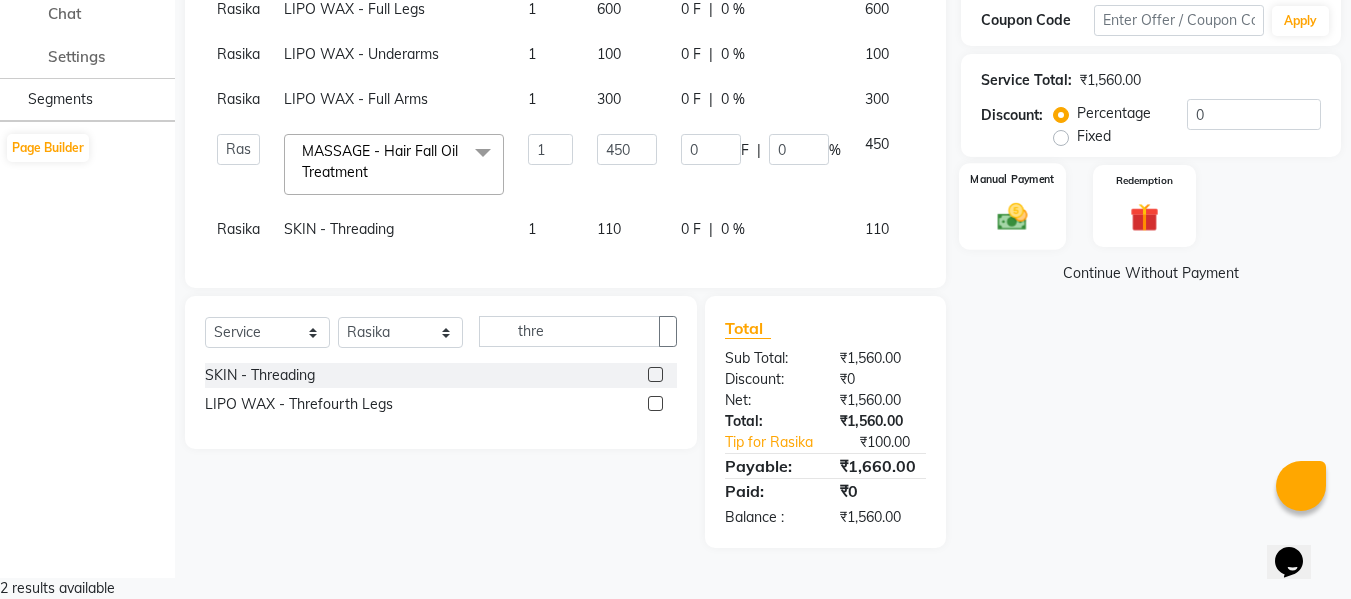click on "Manual Payment" at bounding box center (1012, 206) 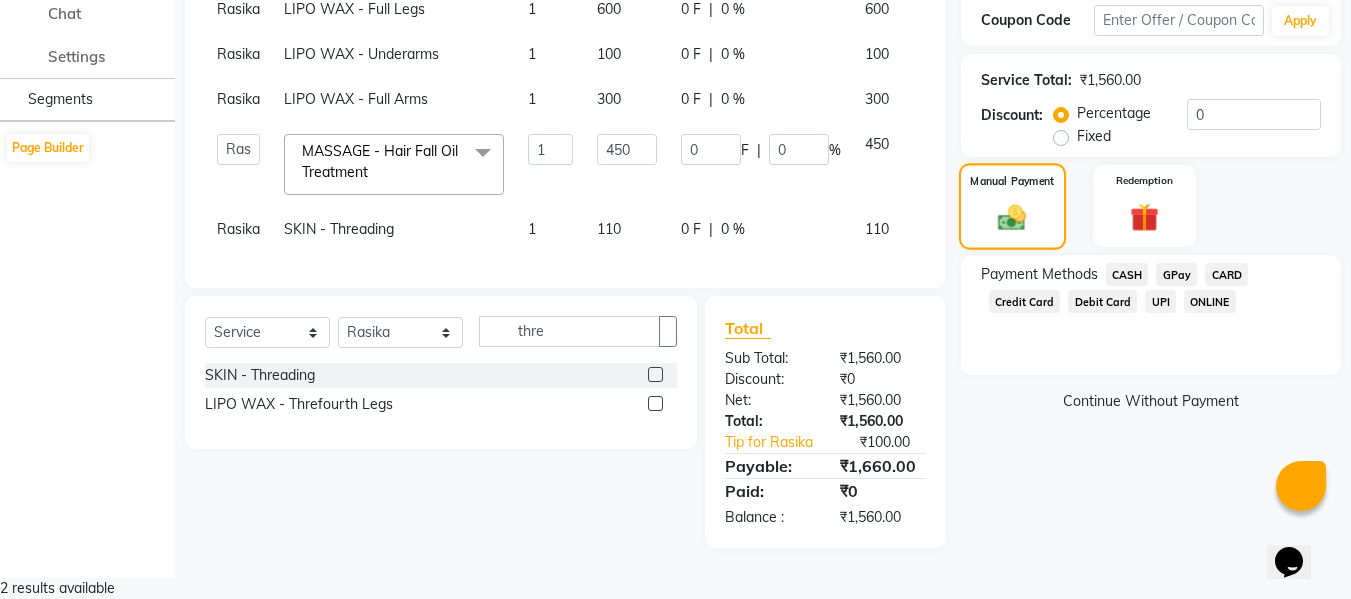 click on "Manual Payment" at bounding box center [1012, 206] 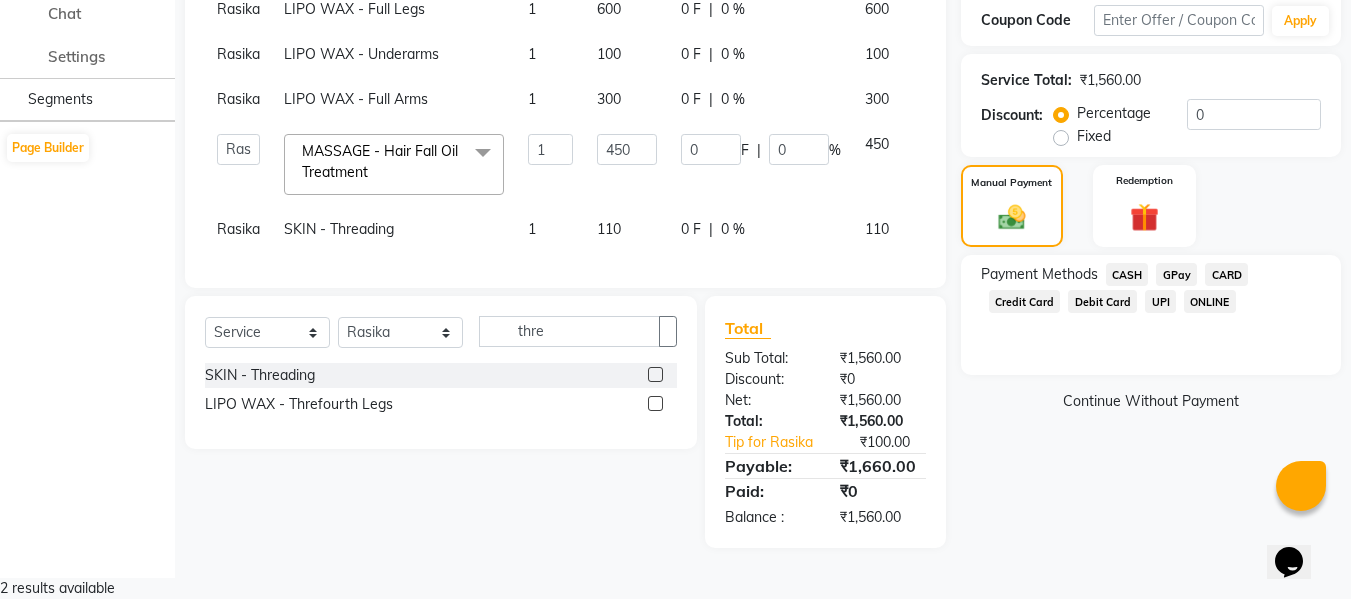 click on "CASH" at bounding box center (1127, 274) 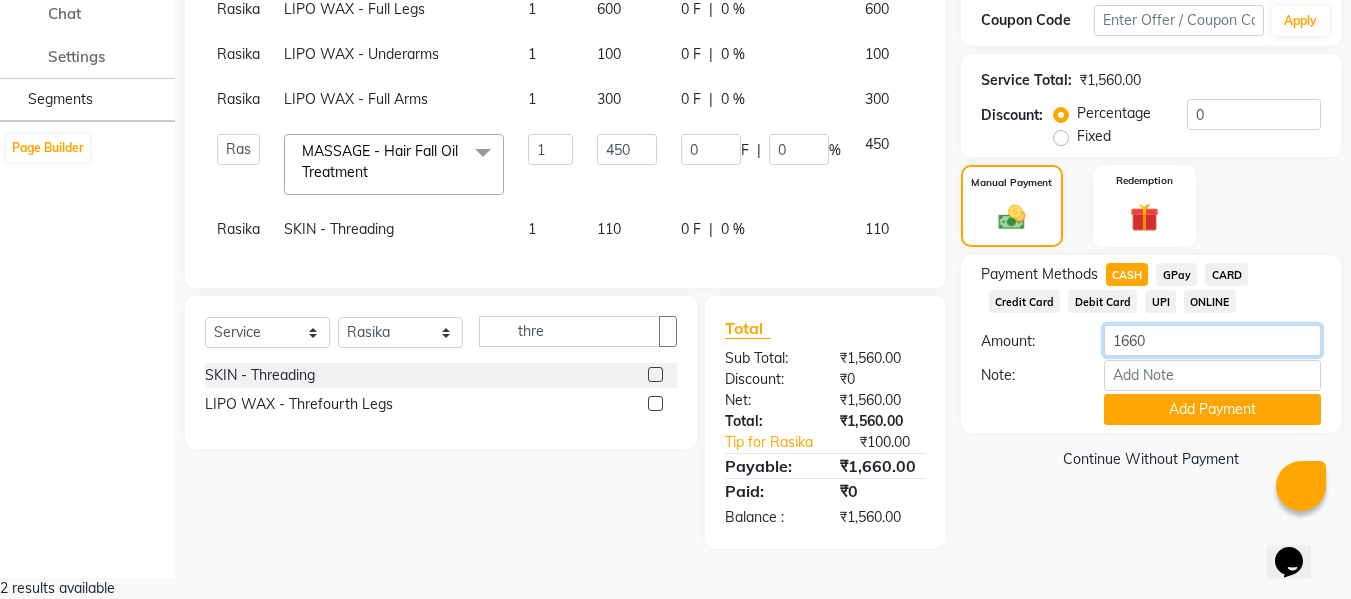 click on "1660" at bounding box center (1212, 340) 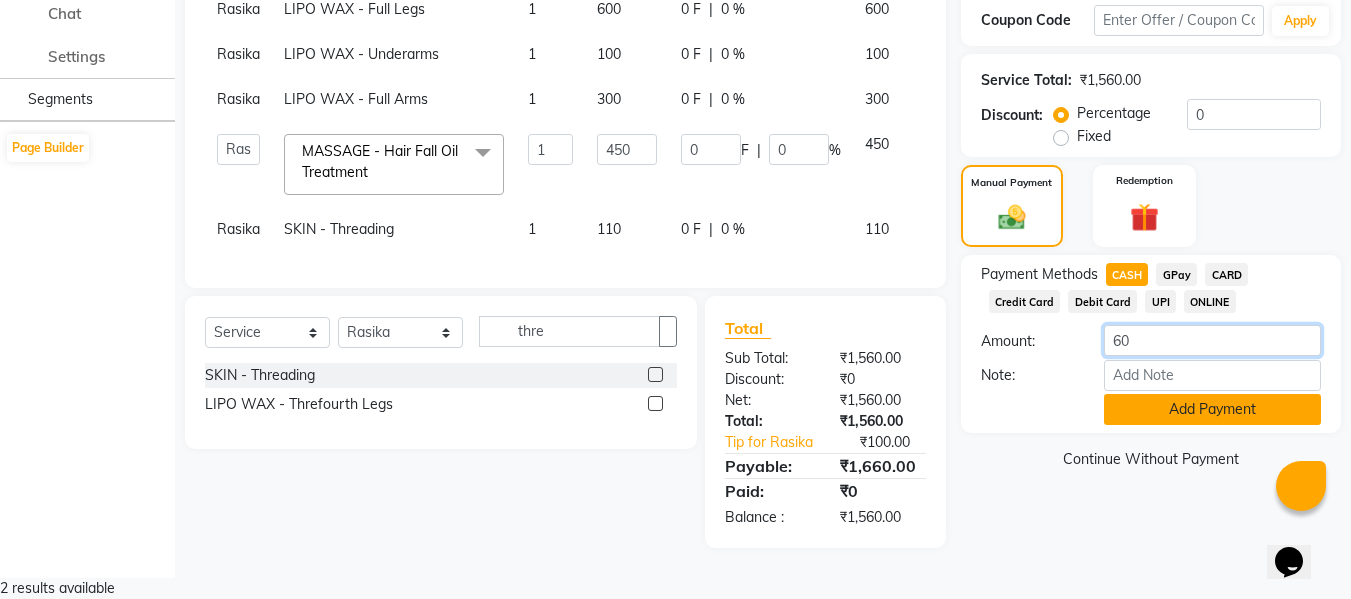 type on "60" 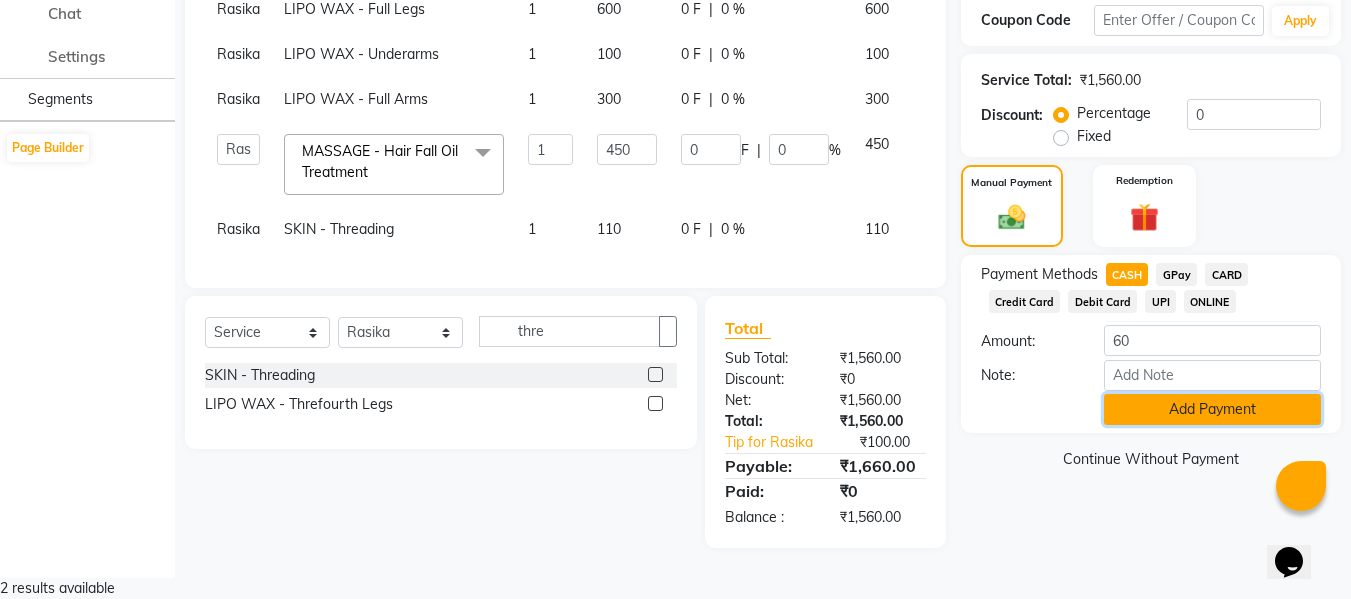 click on "Add Payment" at bounding box center (1212, 409) 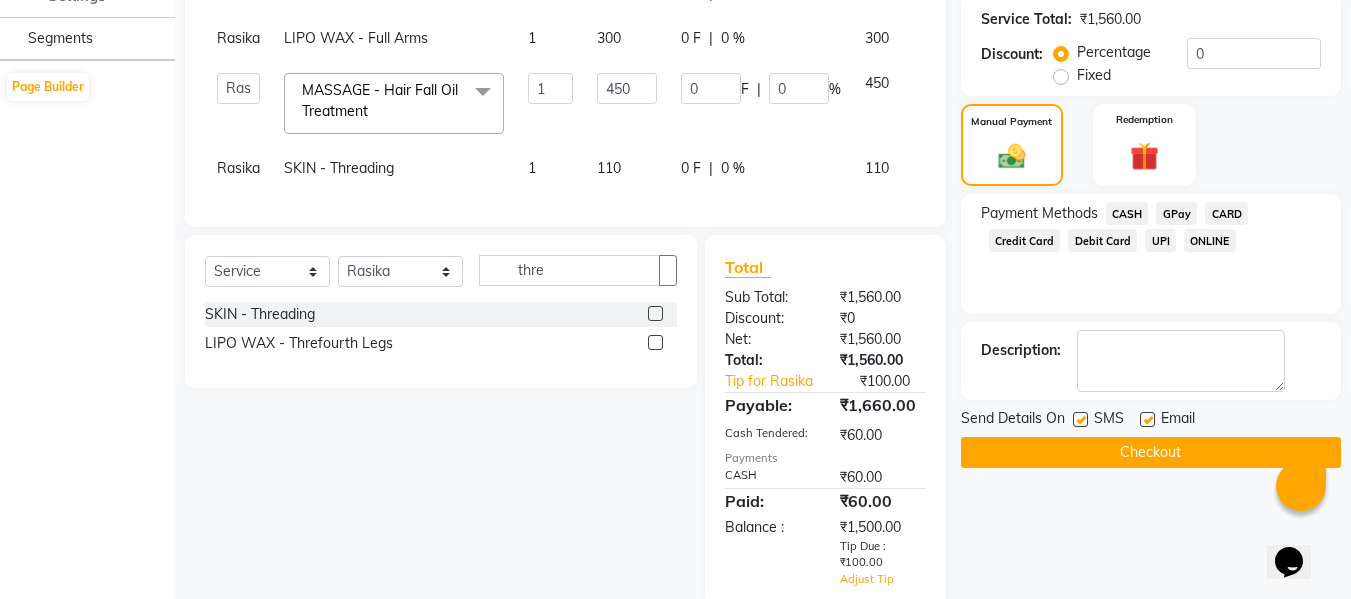 click on "GPay" at bounding box center [1127, 213] 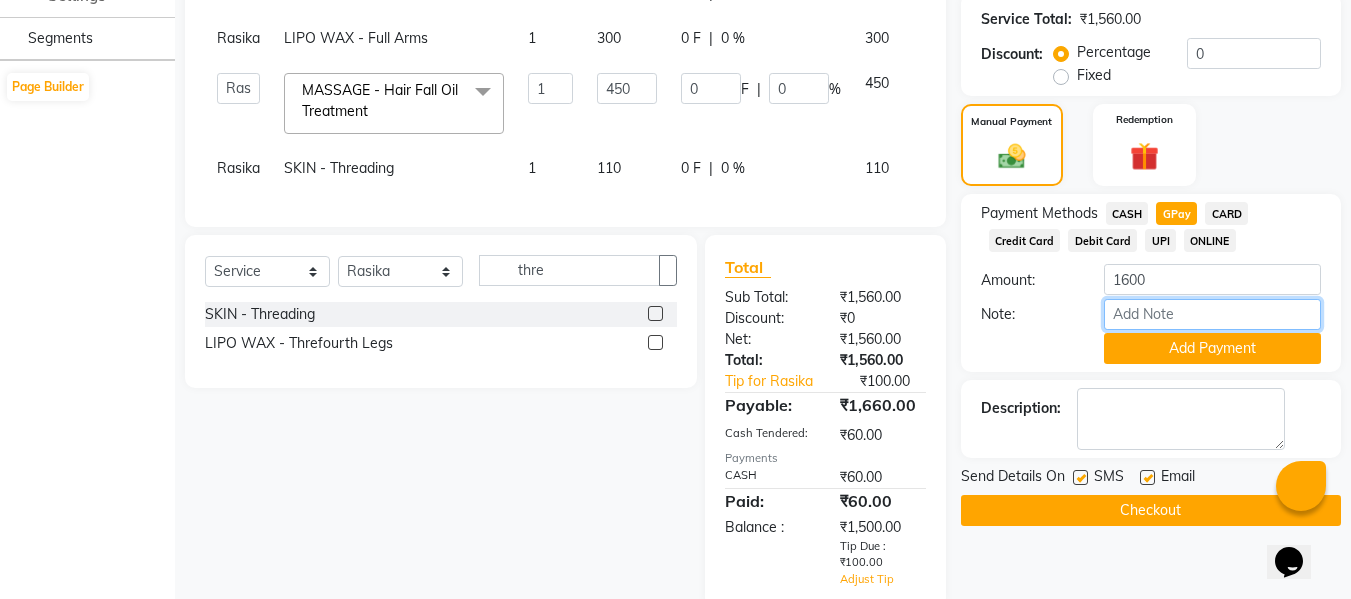 click on "Note:" at bounding box center (1212, 314) 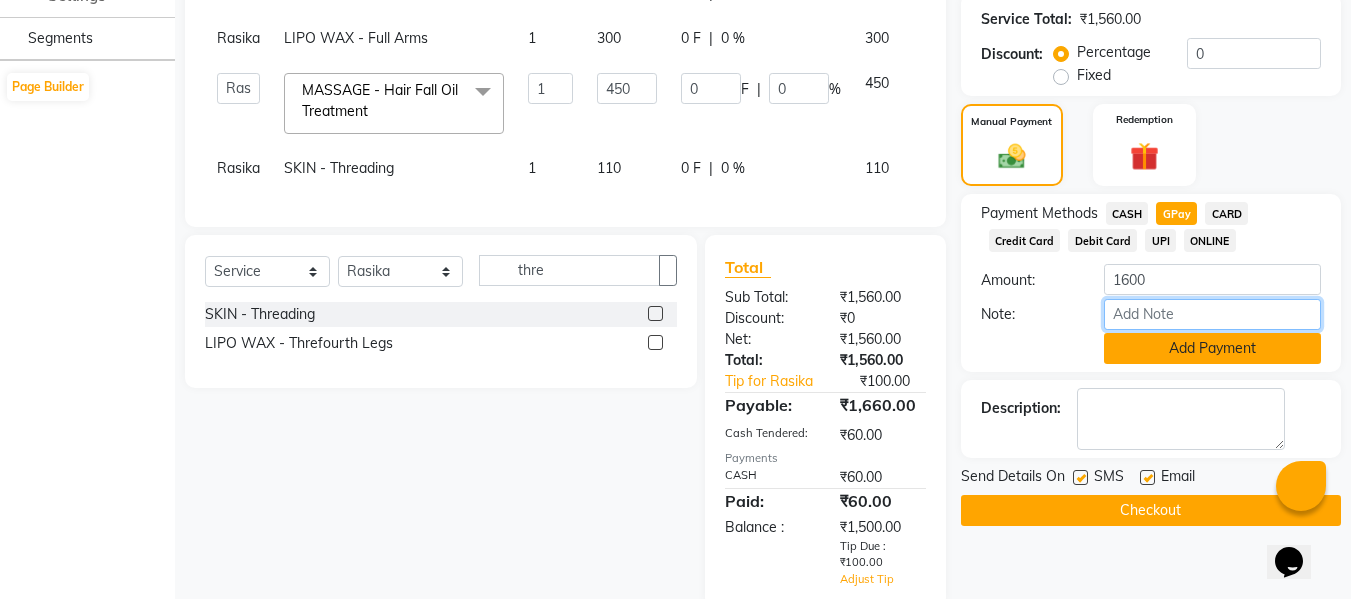 type on "fless" 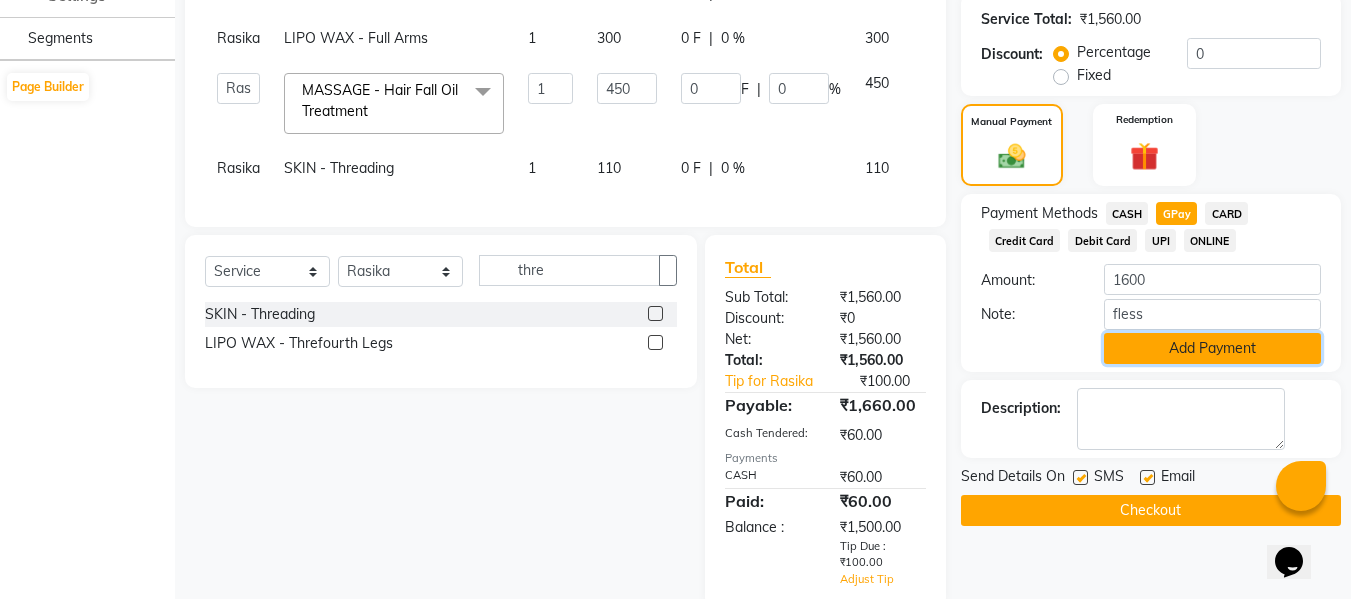 click on "Add Payment" at bounding box center [1212, 348] 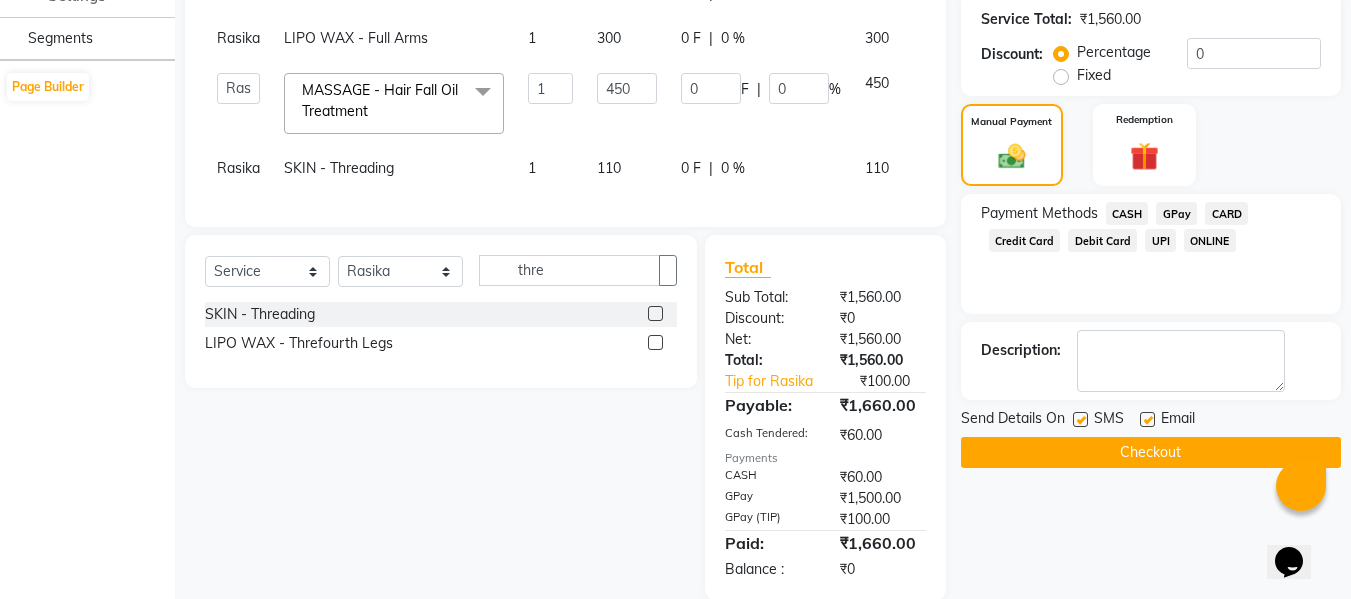 click at bounding box center [1147, 419] 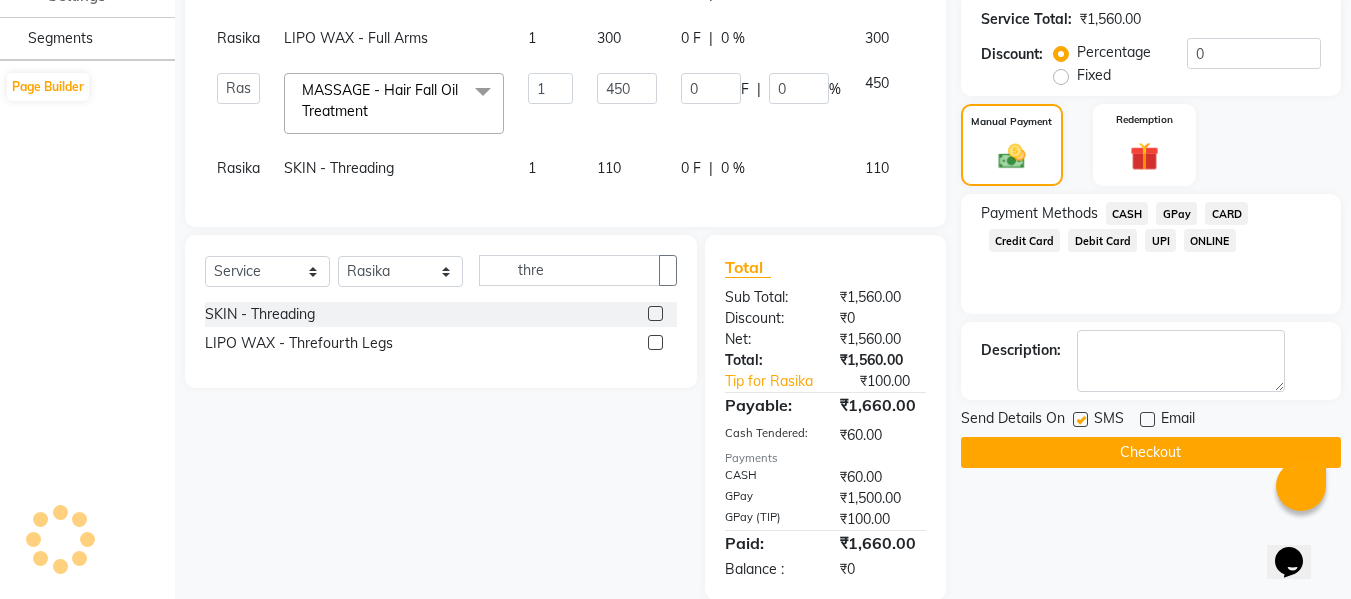 click at bounding box center [1080, 419] 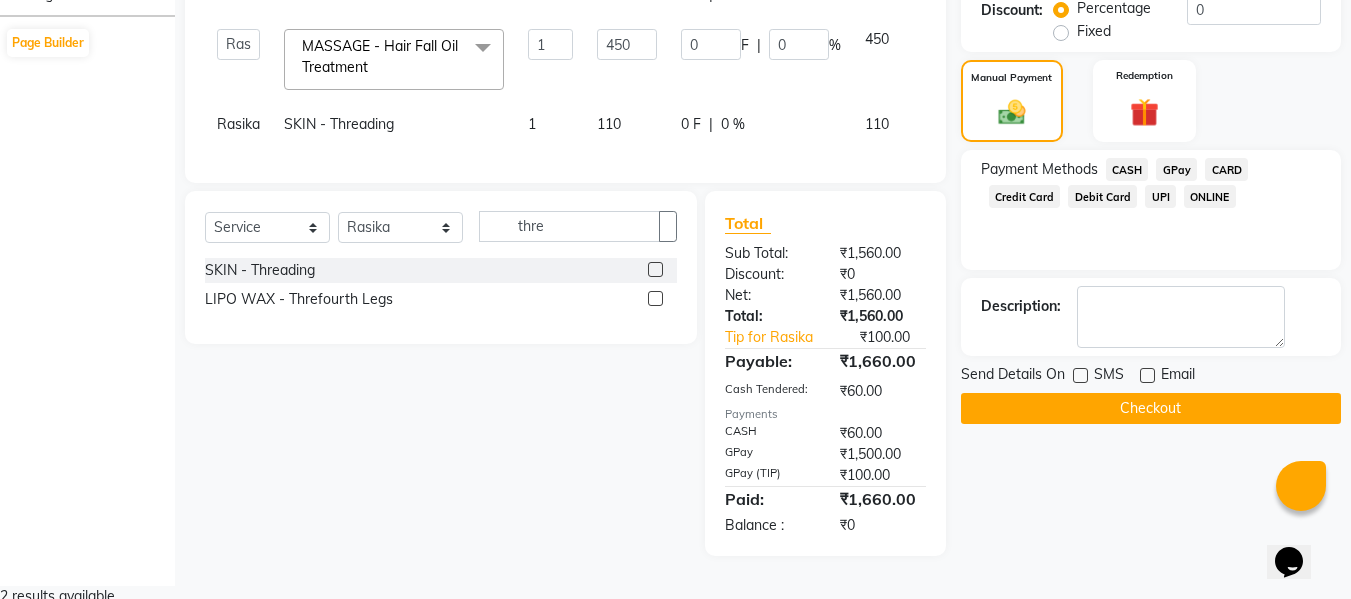 scroll, scrollTop: 534, scrollLeft: 0, axis: vertical 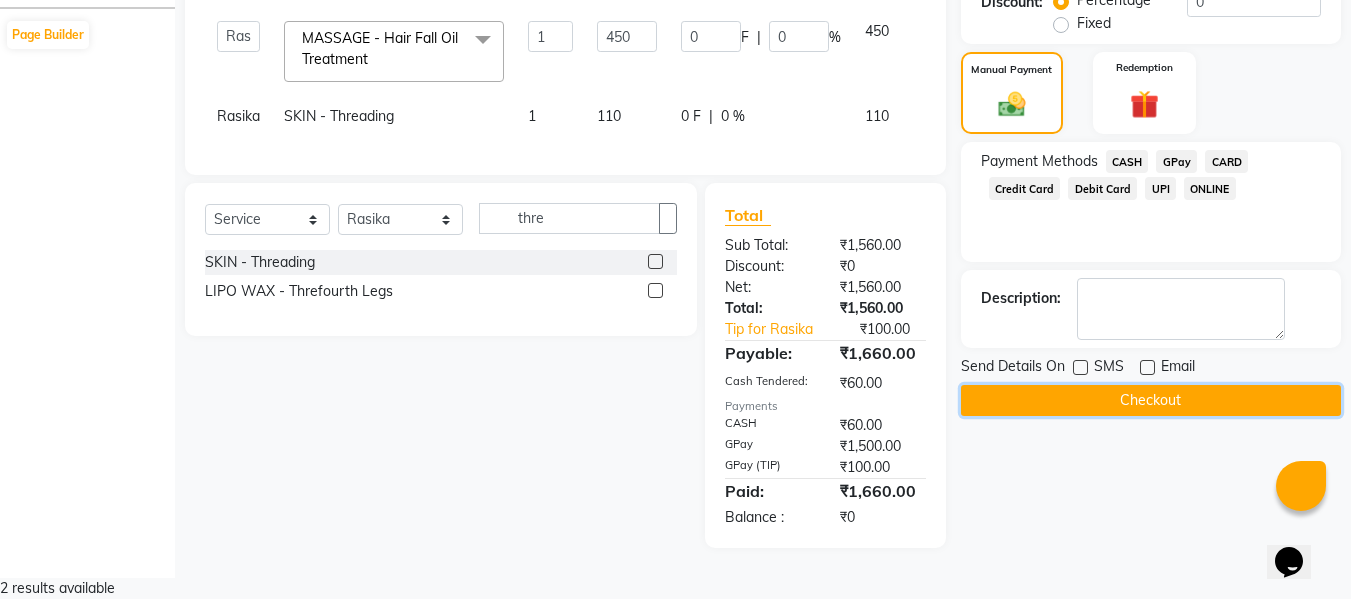 click on "Checkout" at bounding box center (1151, 400) 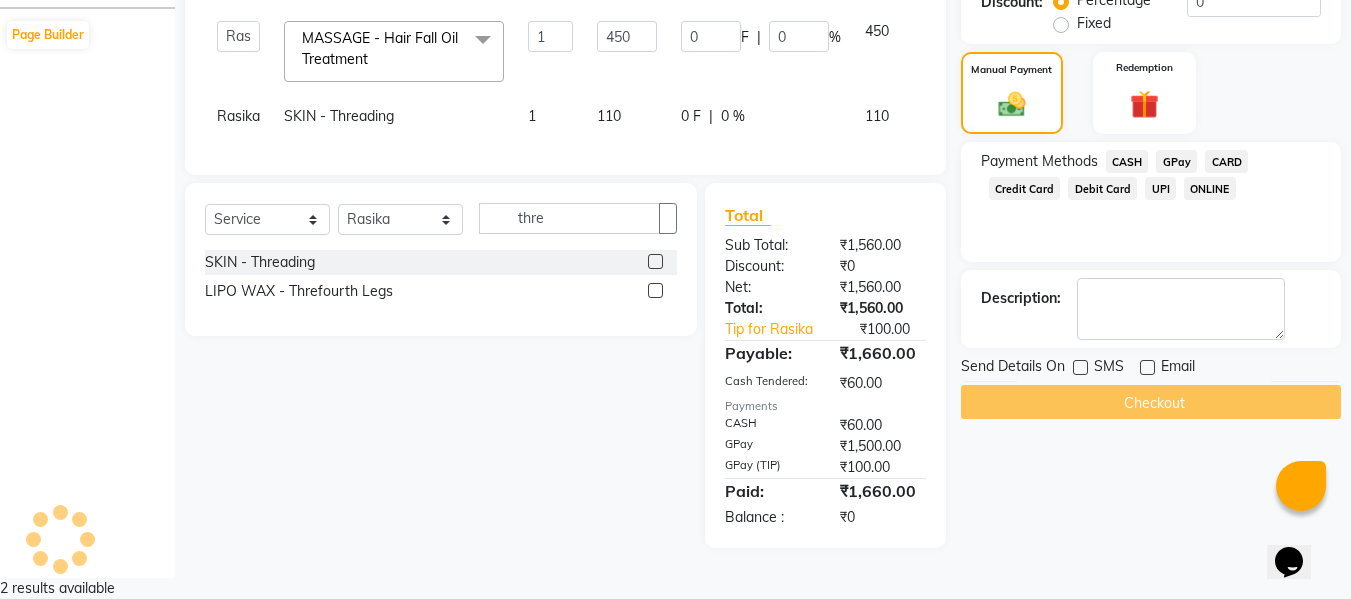 click on "Checkout" at bounding box center [1151, 402] 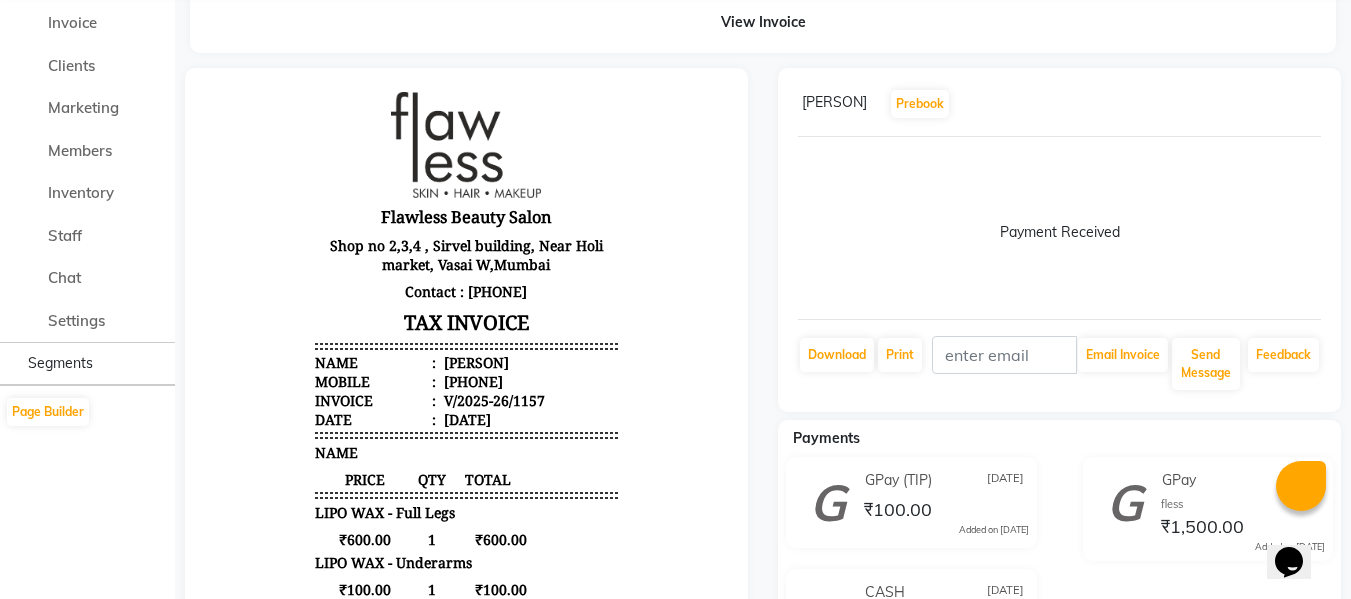 scroll, scrollTop: 16, scrollLeft: 0, axis: vertical 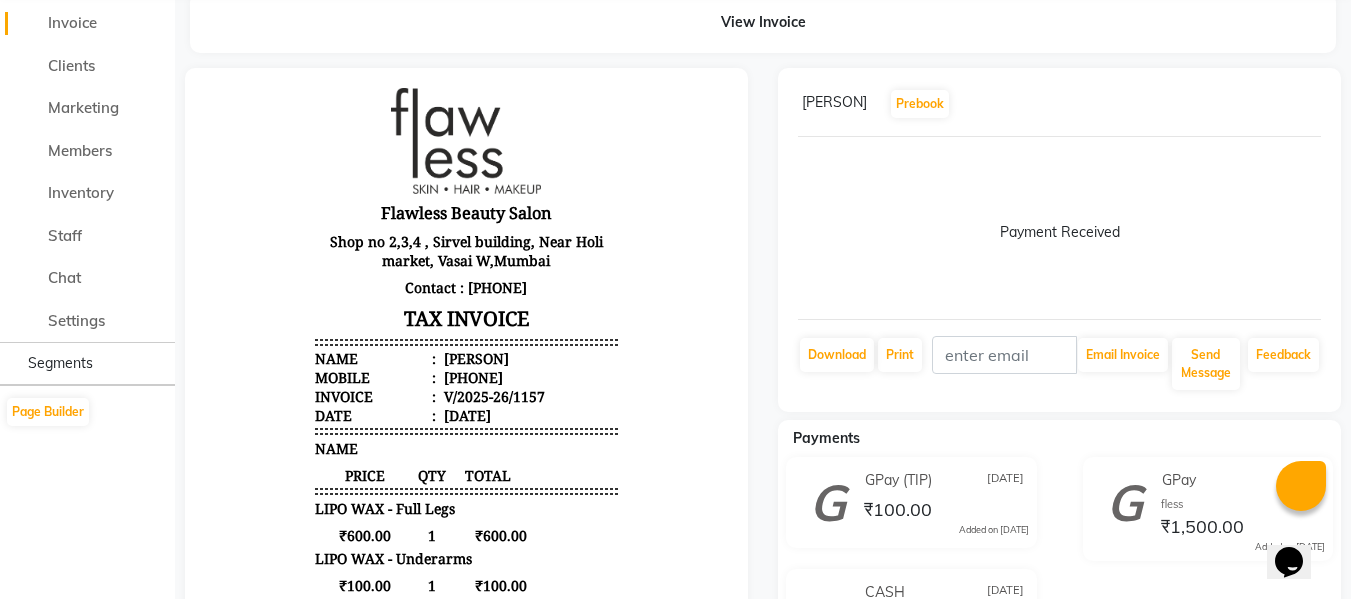 click on "Invoice" at bounding box center (72, 22) 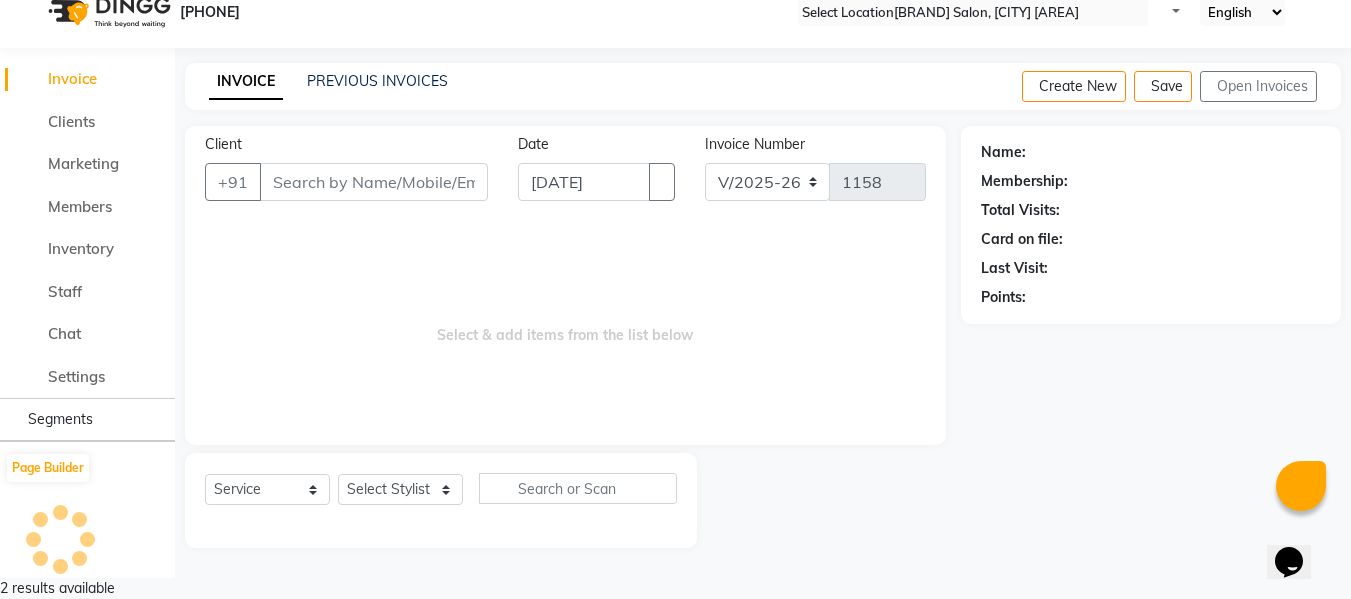 scroll, scrollTop: 2, scrollLeft: 0, axis: vertical 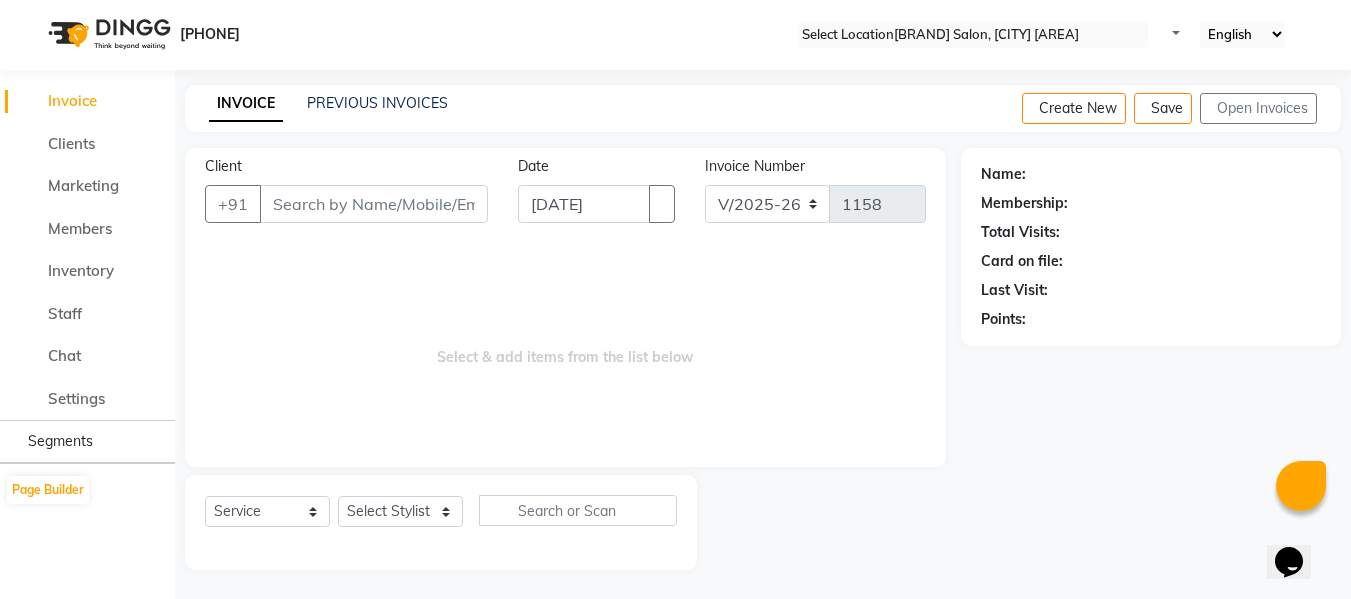 click on "Clients" at bounding box center [87, 144] 